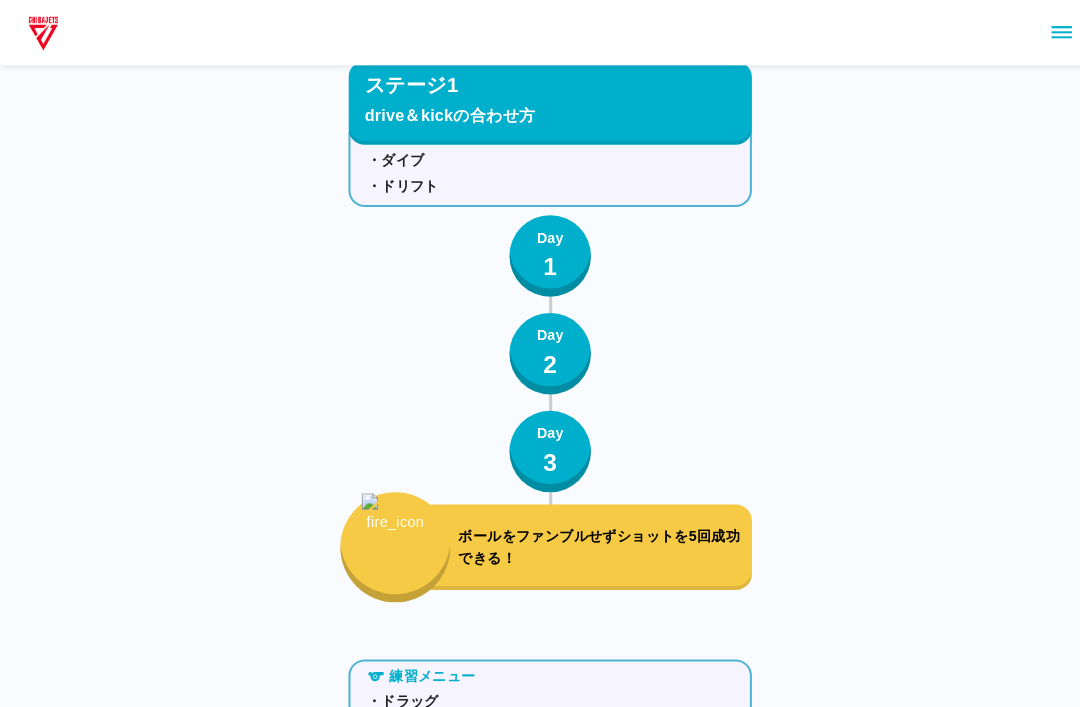 scroll, scrollTop: 0, scrollLeft: 0, axis: both 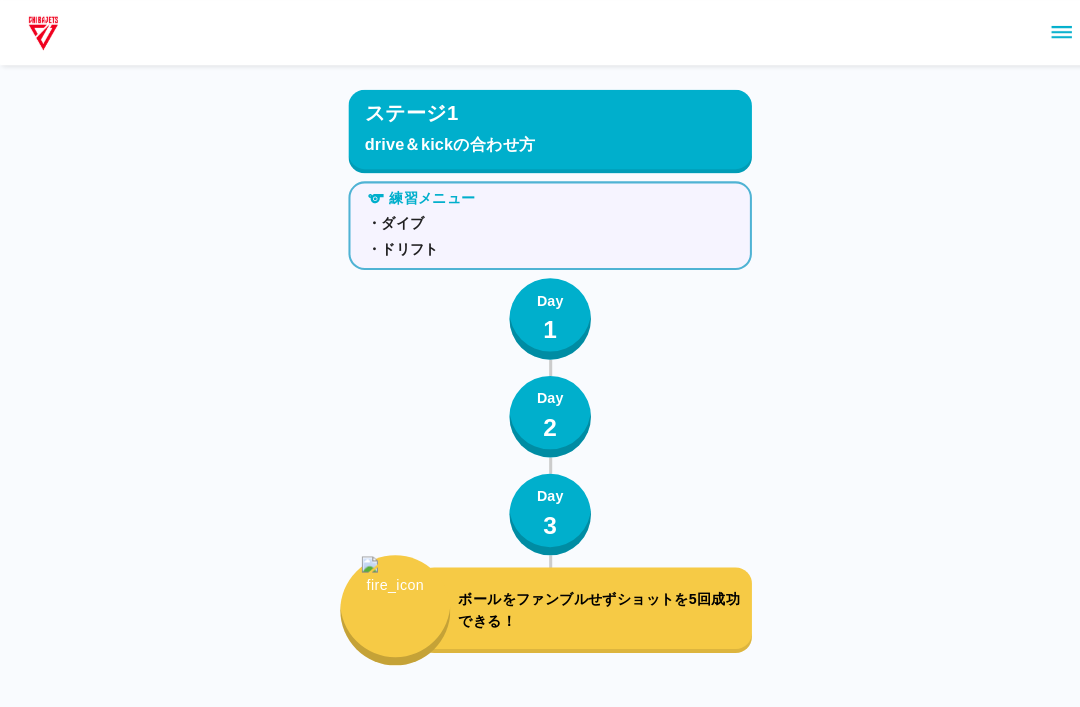 click 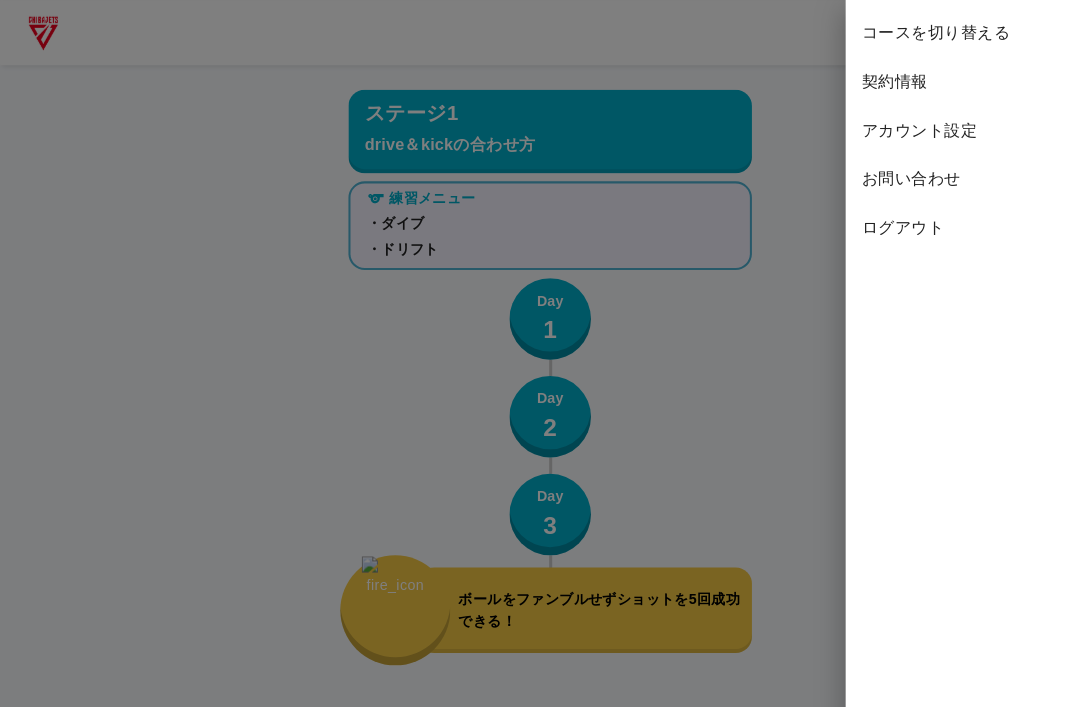 click on "コースを切り替える" at bounding box center [955, 32] 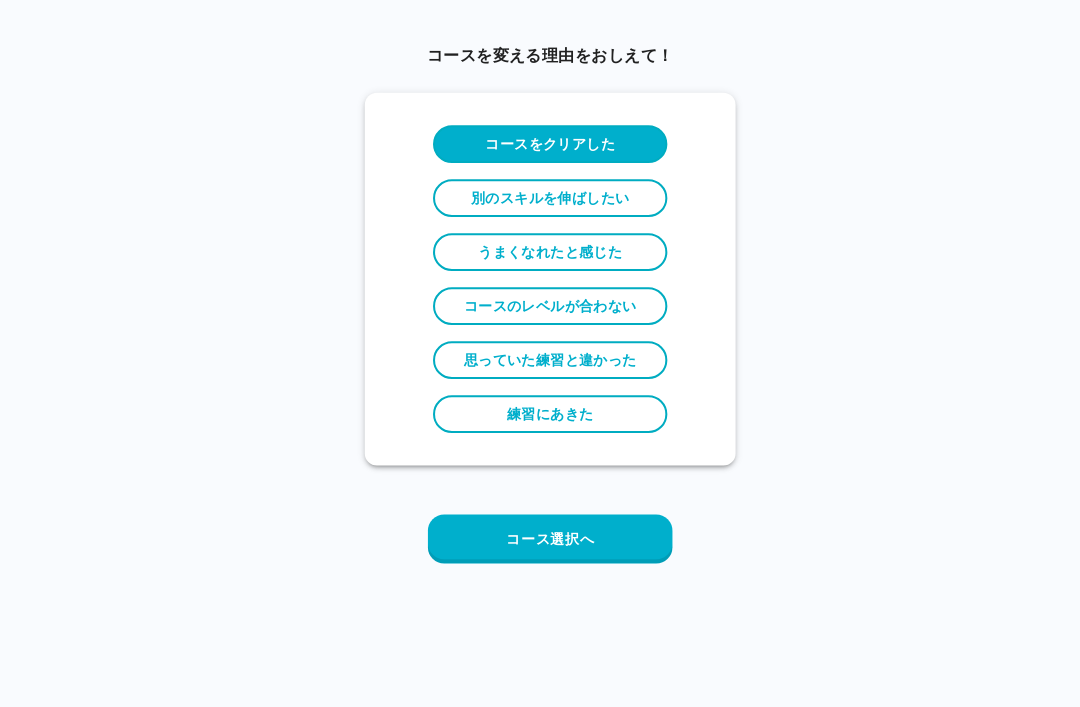 click on "コース選択へ" at bounding box center [540, 542] 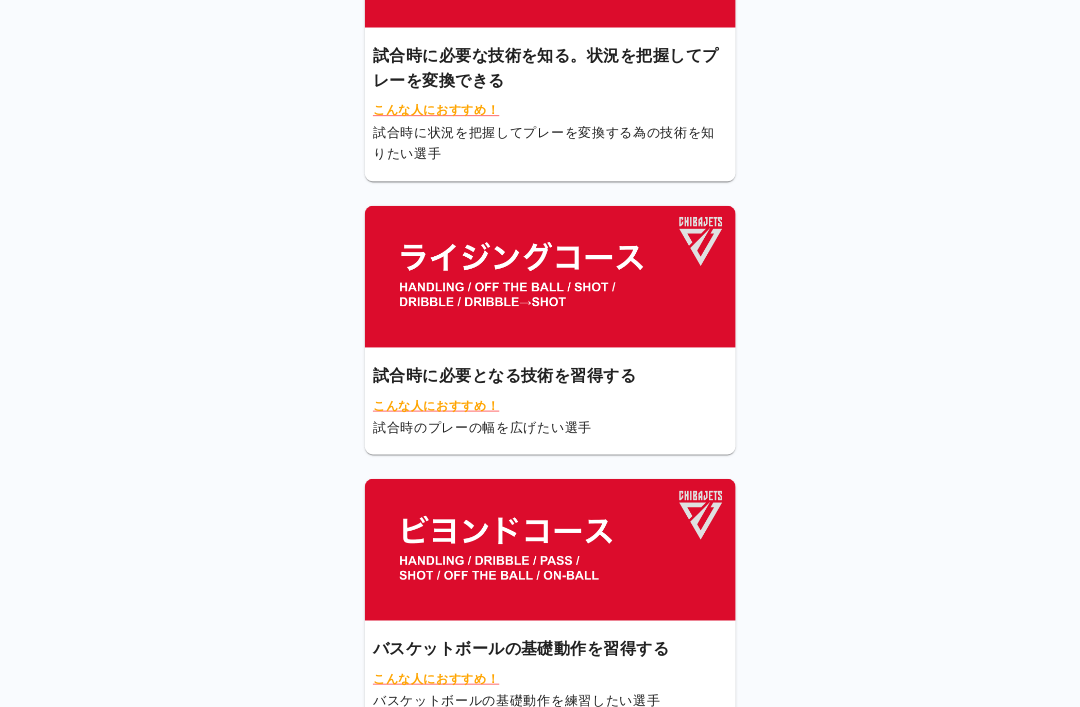 scroll, scrollTop: 211, scrollLeft: 0, axis: vertical 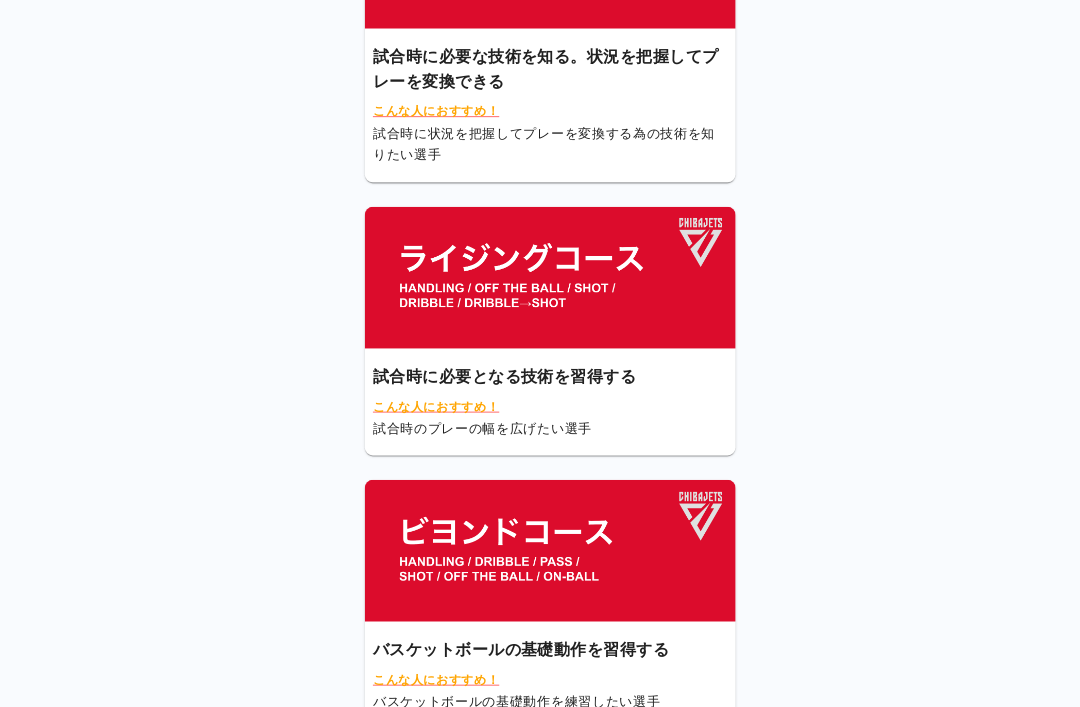 click at bounding box center [540, 540] 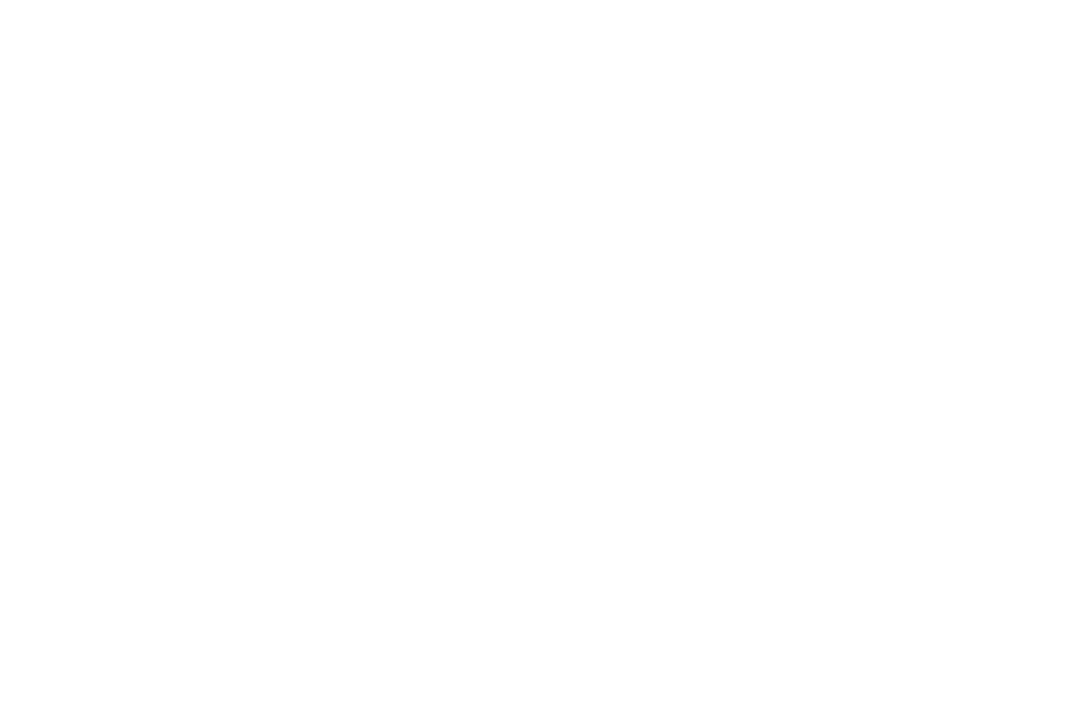 scroll, scrollTop: 0, scrollLeft: 0, axis: both 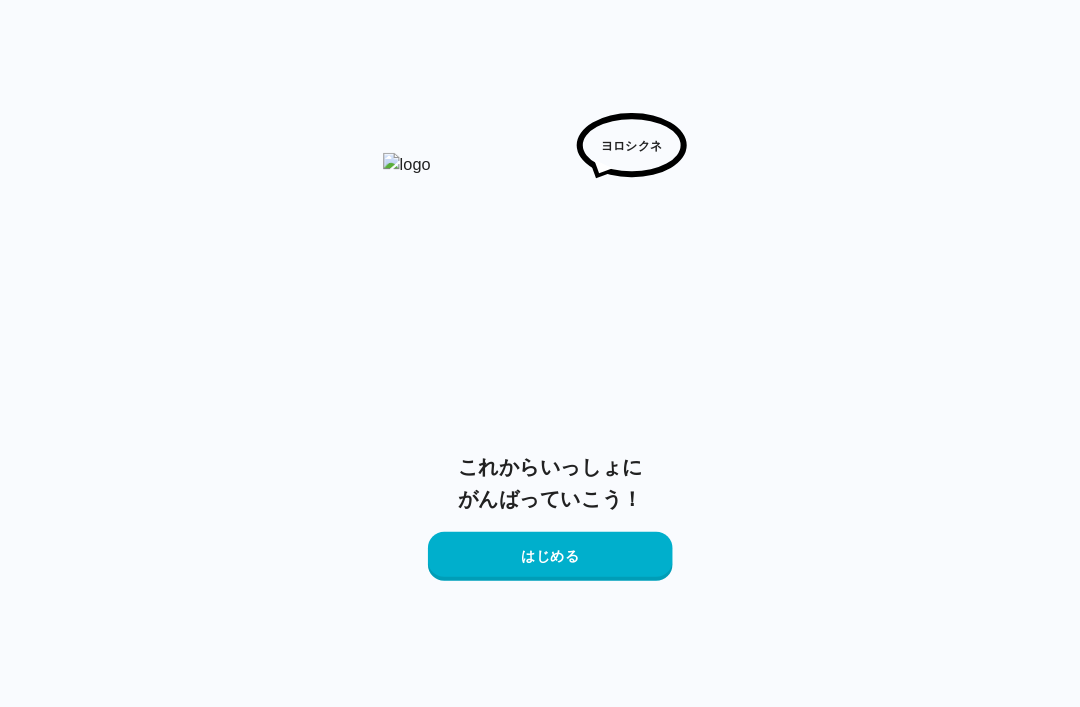 click on "はじめる" at bounding box center [540, 559] 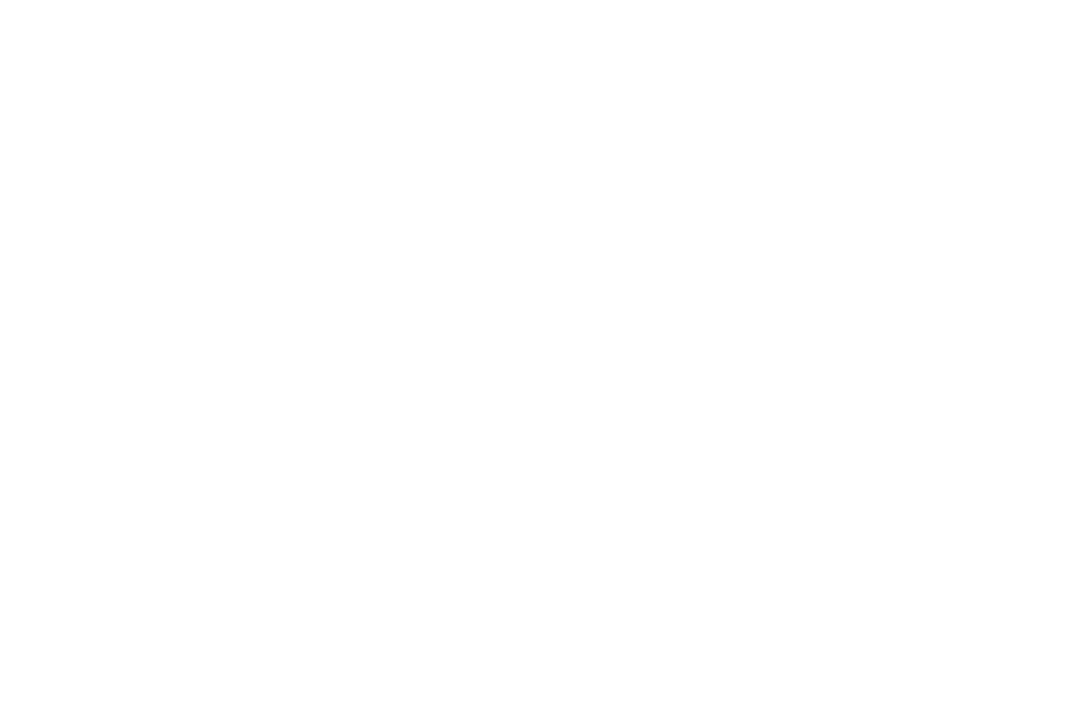click at bounding box center (540, 4) 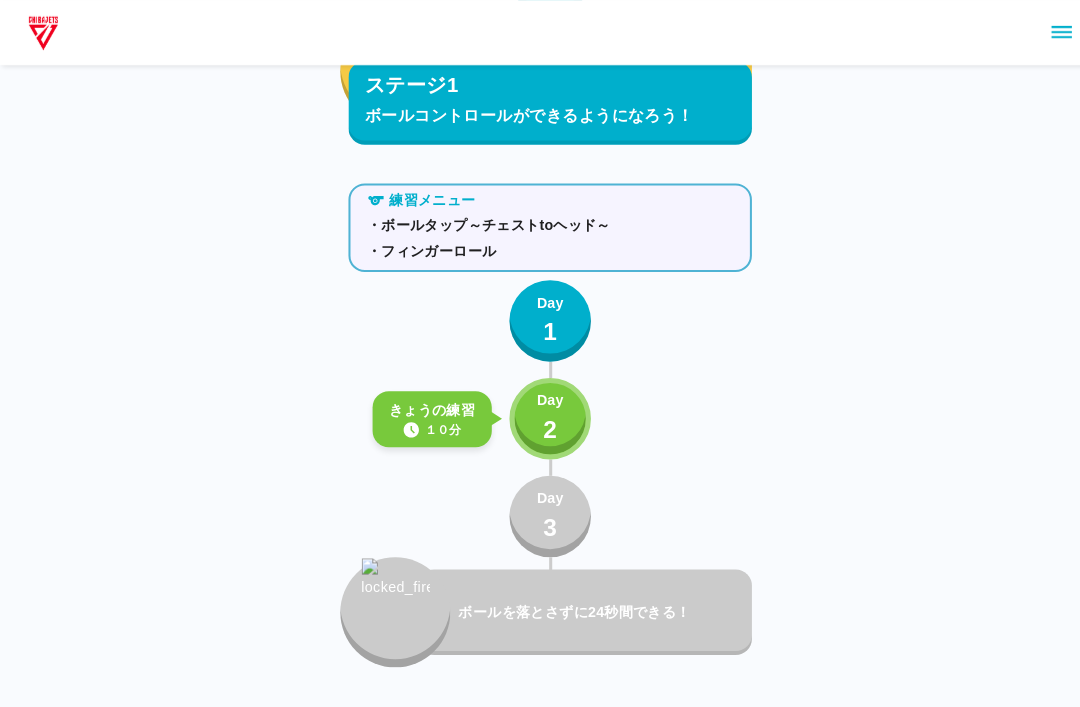 scroll, scrollTop: 514, scrollLeft: 0, axis: vertical 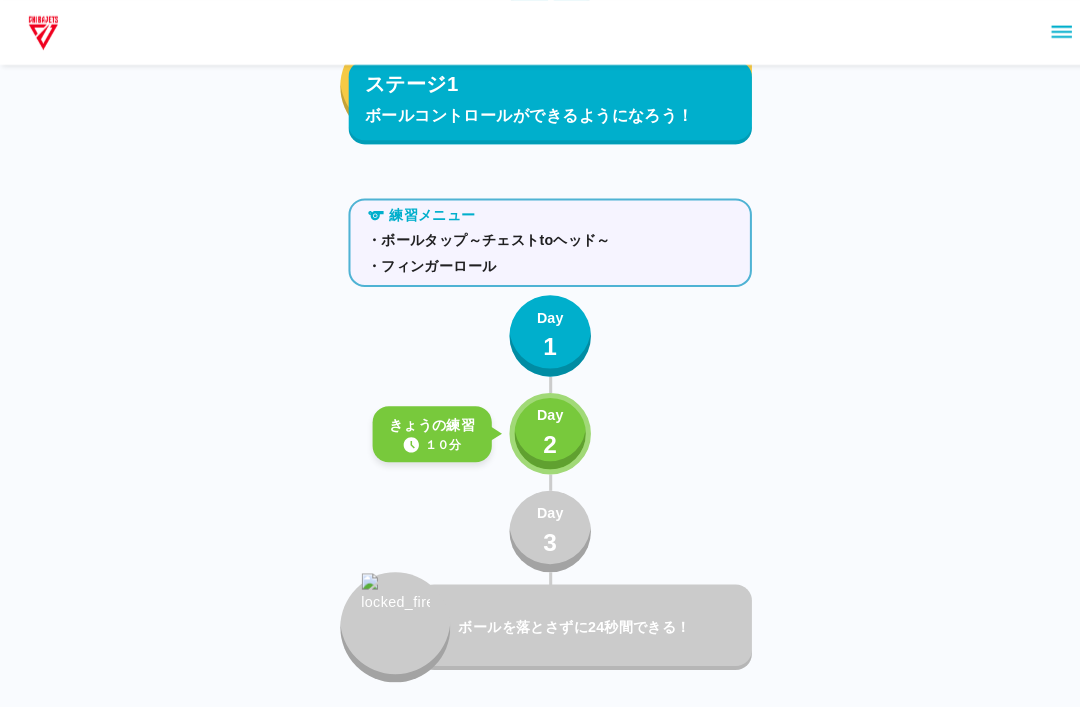 click on "Day 2" at bounding box center [540, 426] 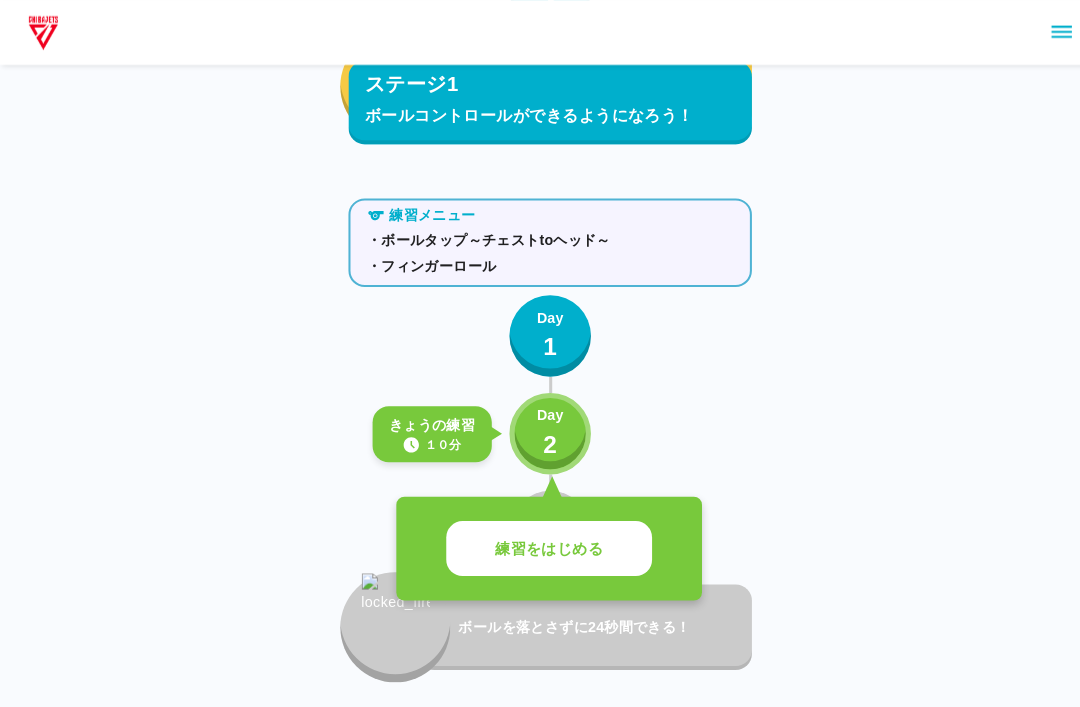 click on "Day 2" at bounding box center (540, 426) 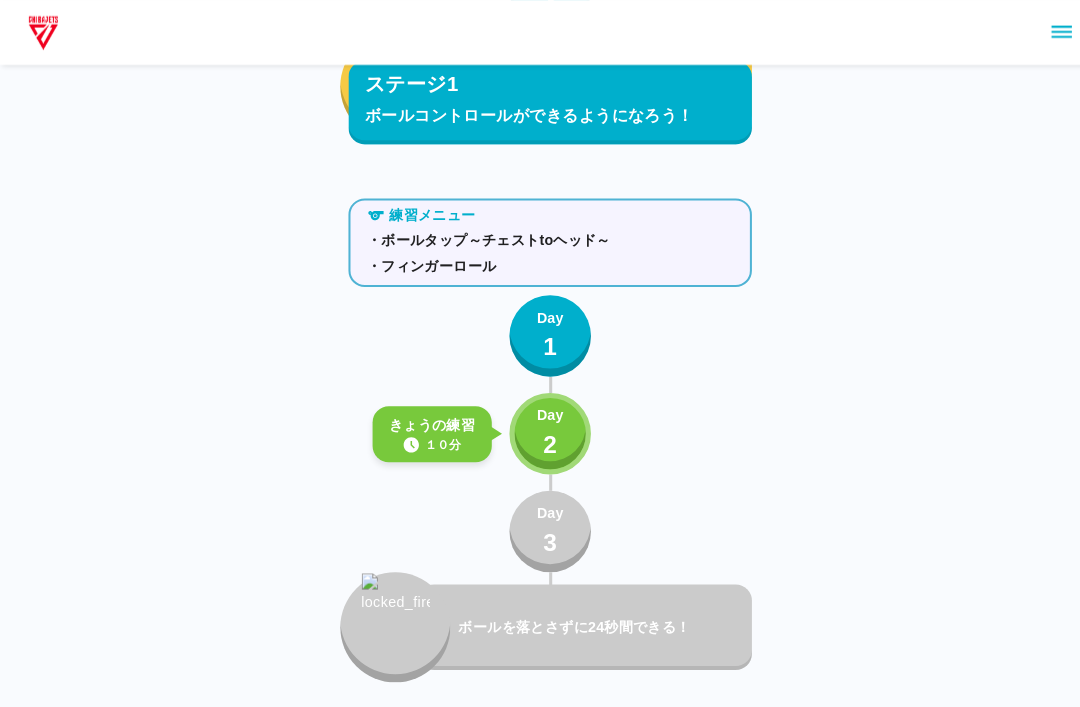 click on "練習メニュー ・ボールタップ～チェストtoヘッド～ ・フィンガーロール Day 1 きょうの練習 １０分 Day 2 Day 3 ボールを落とさずに24秒間できる！" at bounding box center [540, 428] 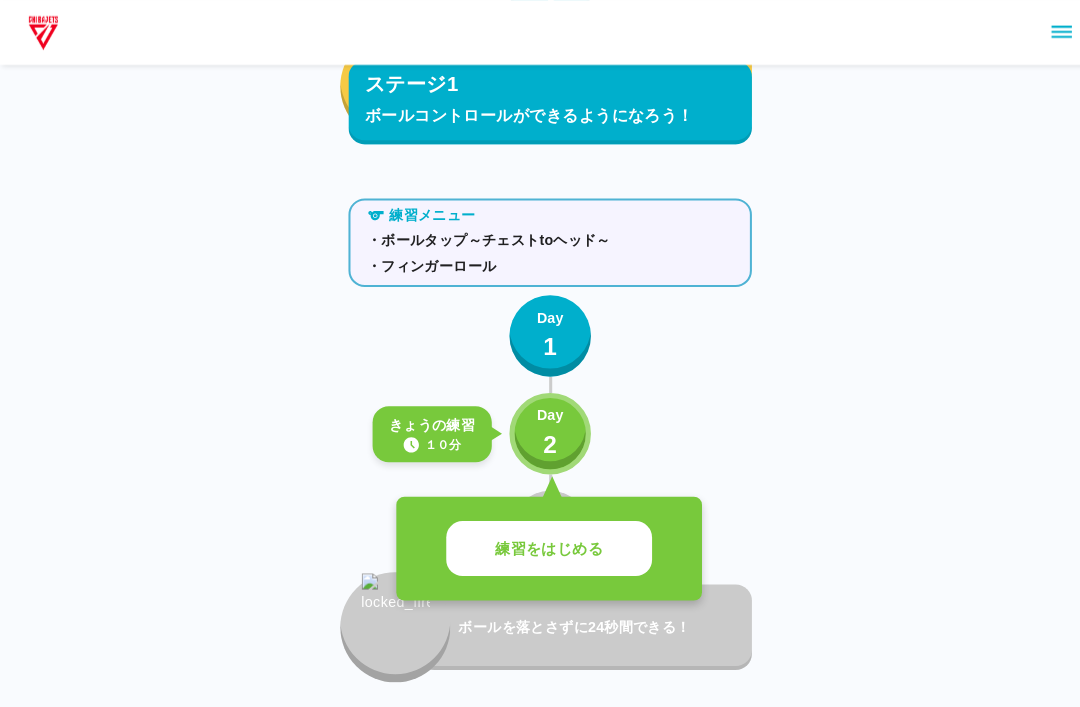 click on "練習をはじめる" at bounding box center (539, 539) 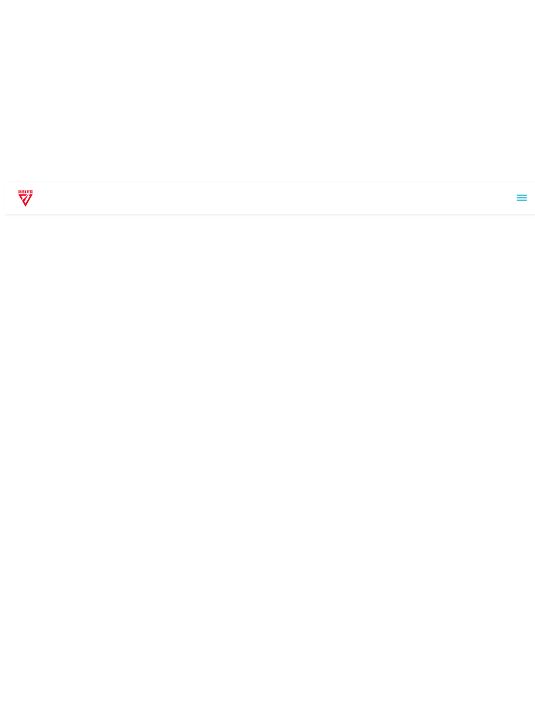 scroll, scrollTop: 0, scrollLeft: 0, axis: both 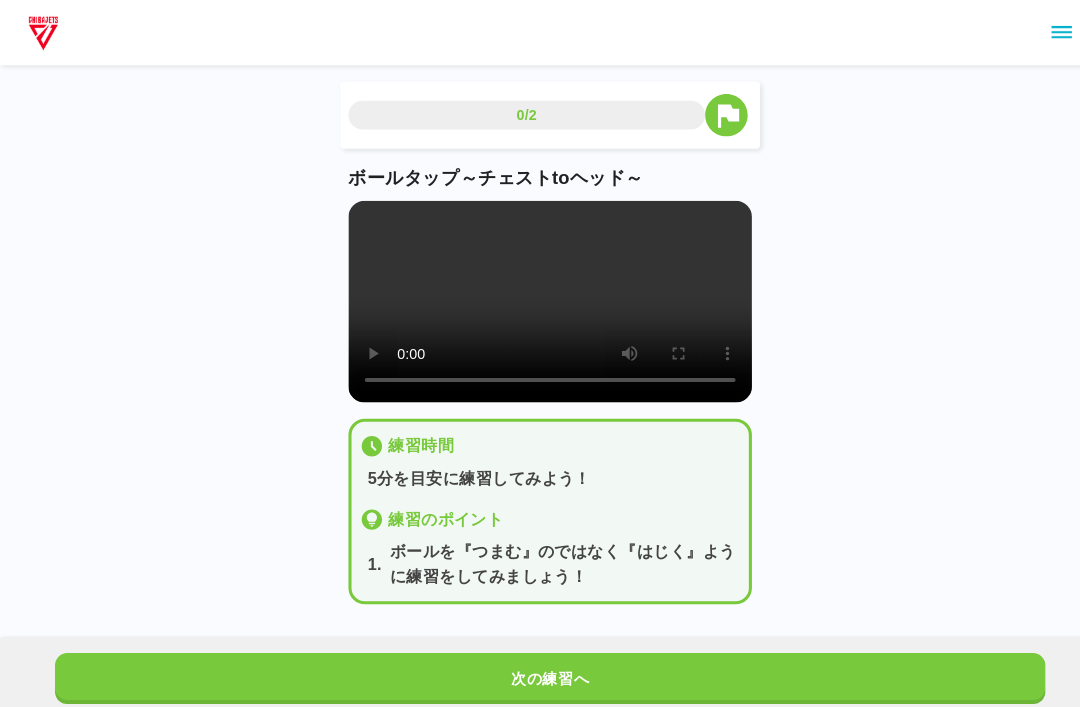 click at bounding box center [540, 296] 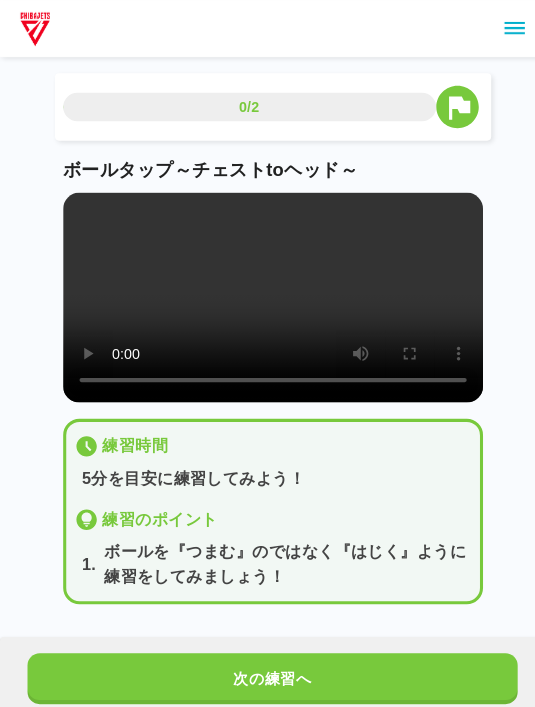 click on "次の練習へ" at bounding box center [268, 666] 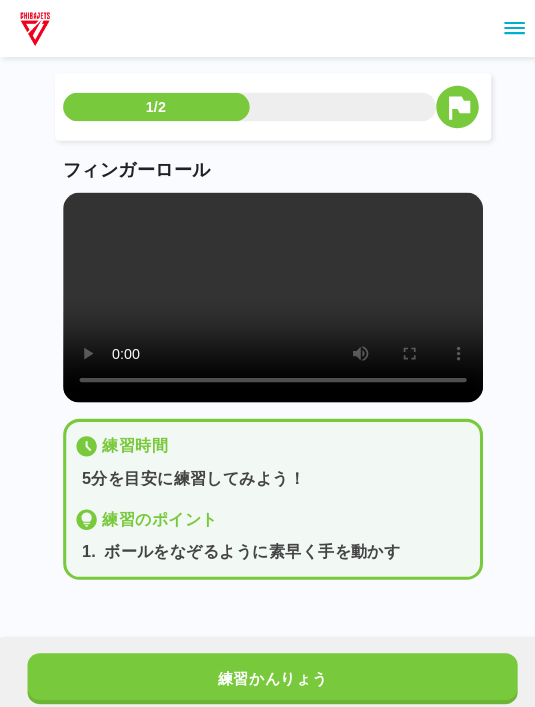 click at bounding box center (268, 292) 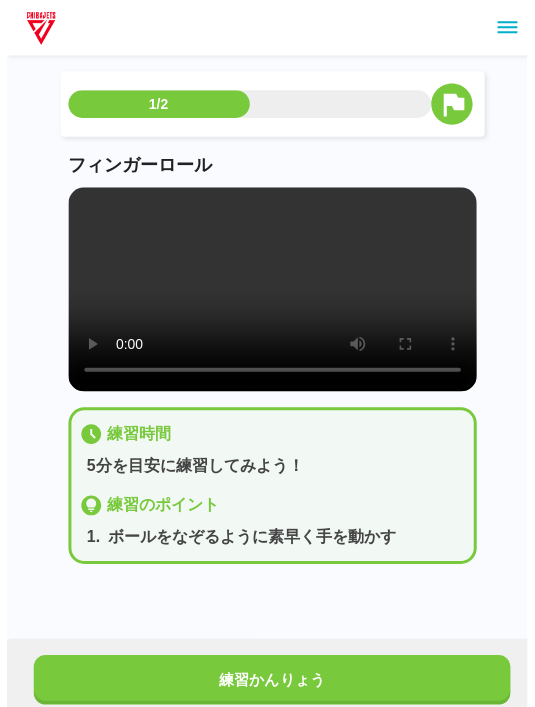 scroll, scrollTop: 7, scrollLeft: 0, axis: vertical 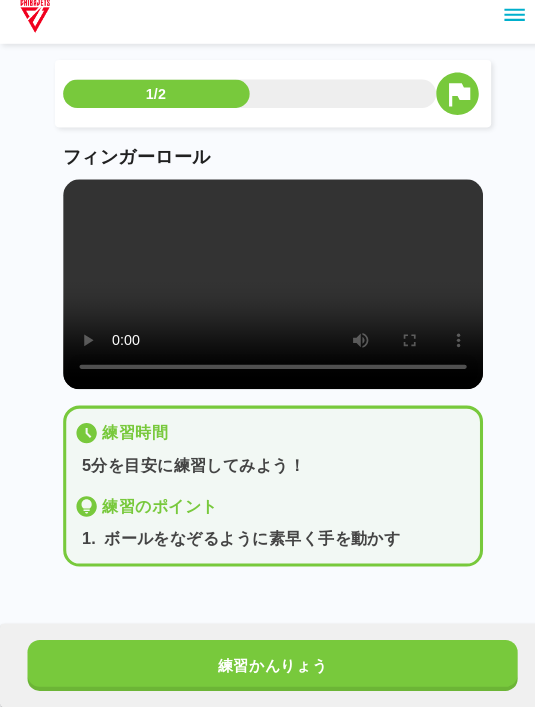 click on "練習かんりょう" at bounding box center (268, 666) 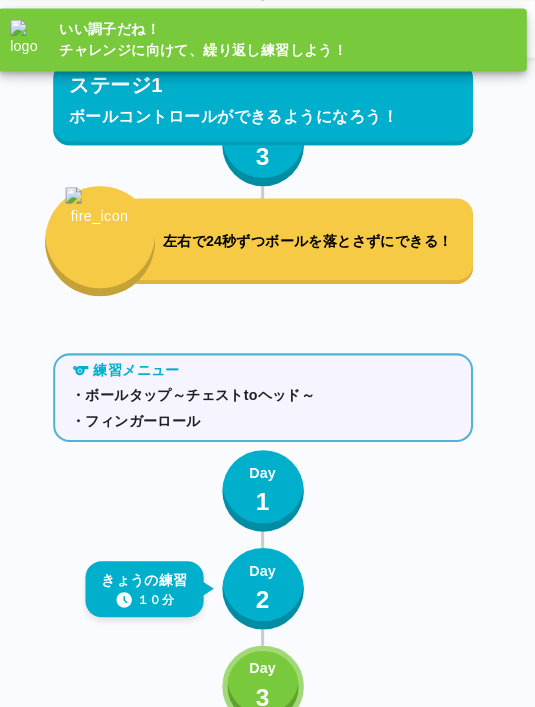 scroll, scrollTop: 0, scrollLeft: 0, axis: both 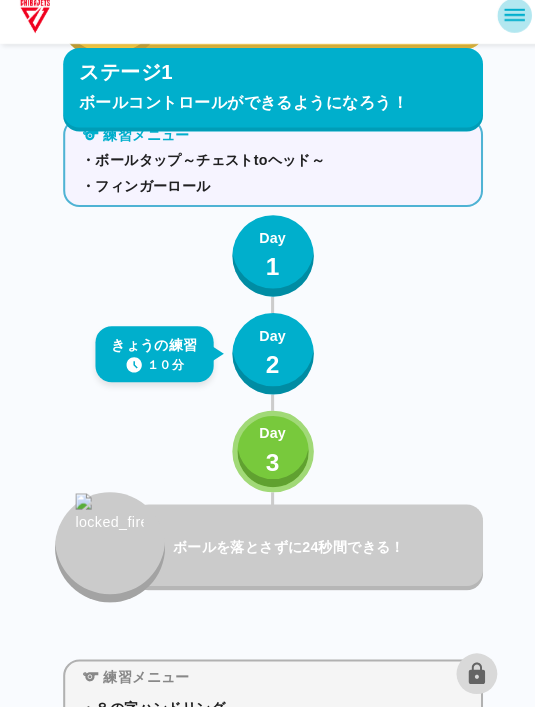 click 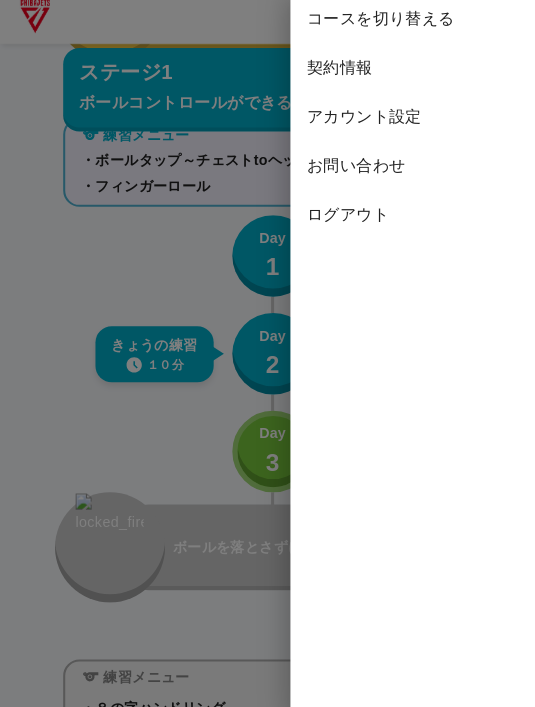 click on "コースを切り替える" at bounding box center [410, 32] 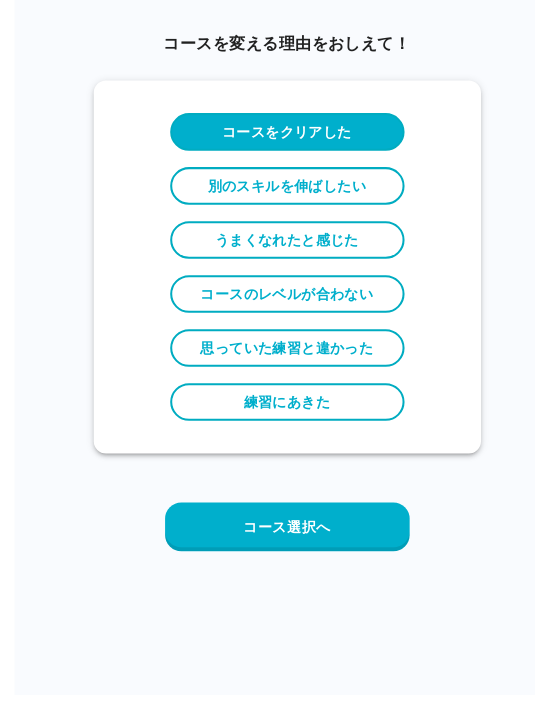 scroll, scrollTop: 0, scrollLeft: 0, axis: both 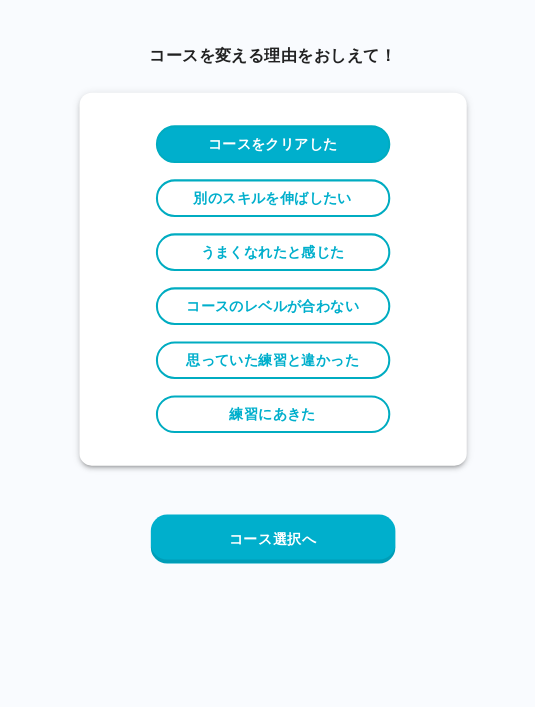 click on "コース選択へ" at bounding box center [268, 542] 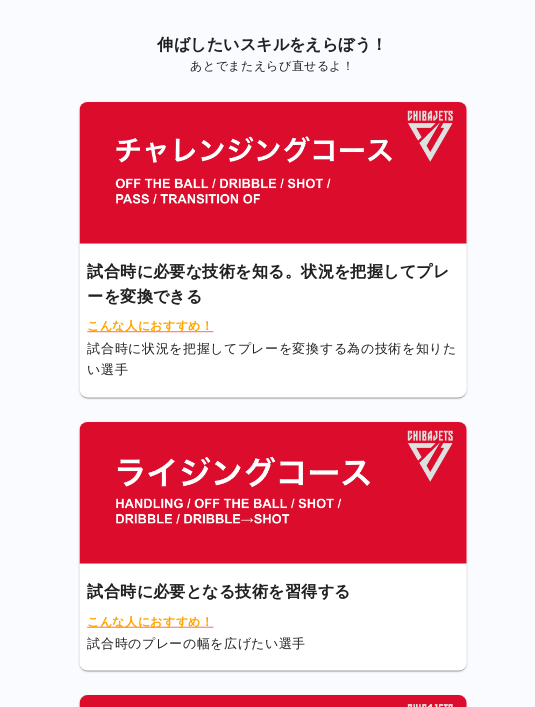 click at bounding box center (268, 483) 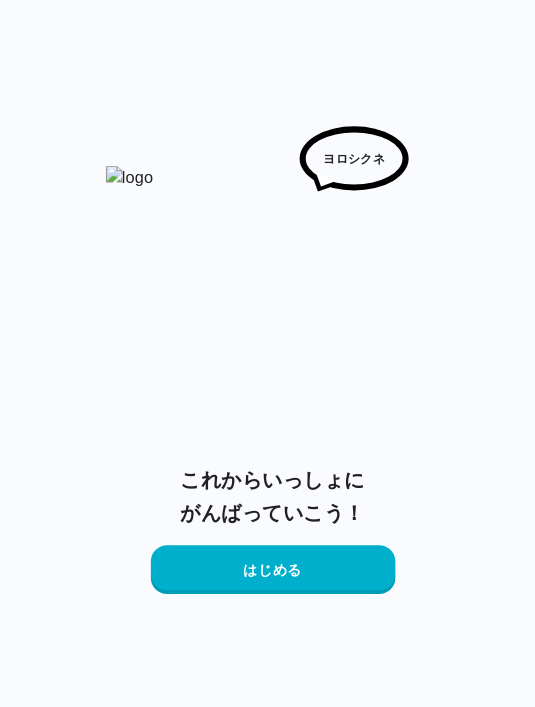 click at bounding box center (268, 313) 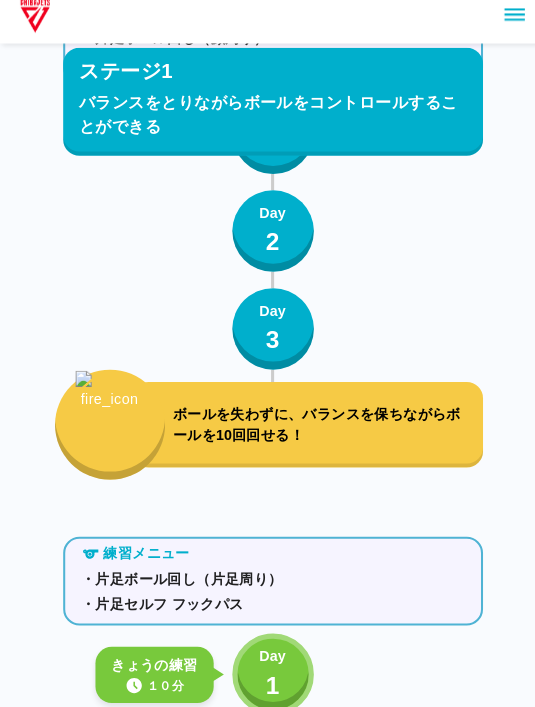 scroll, scrollTop: 500, scrollLeft: 0, axis: vertical 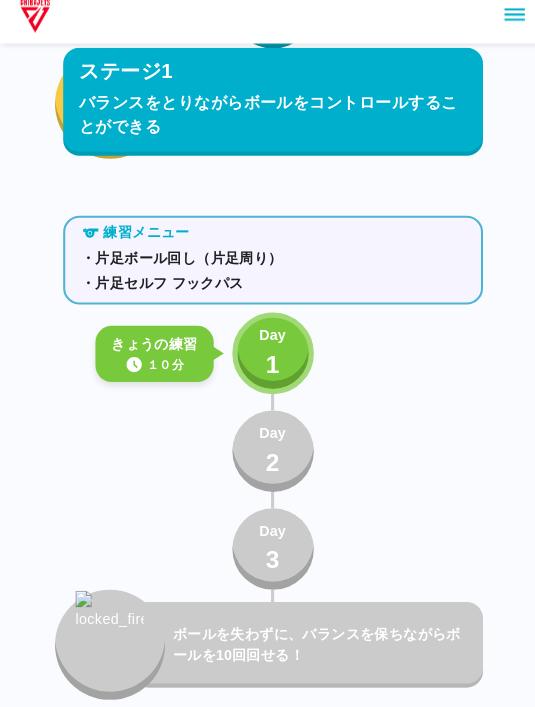 click on "1" at bounding box center [268, 371] 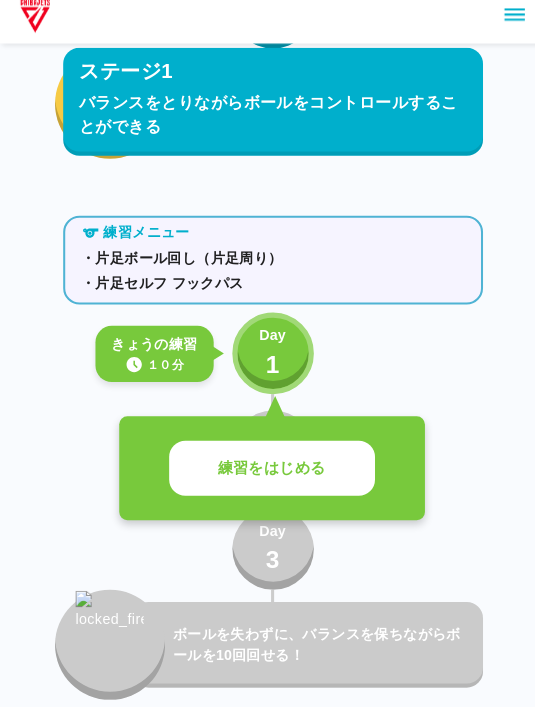 click on "練習をはじめる" at bounding box center [267, 473] 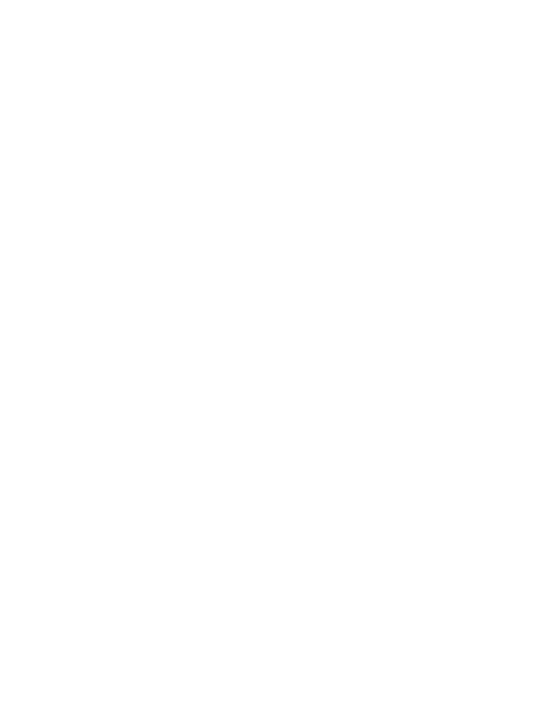 scroll, scrollTop: 0, scrollLeft: 0, axis: both 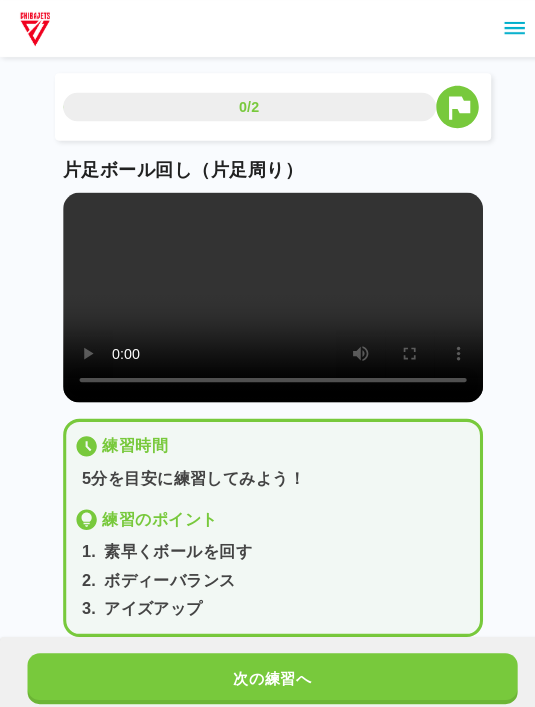 click at bounding box center (268, 292) 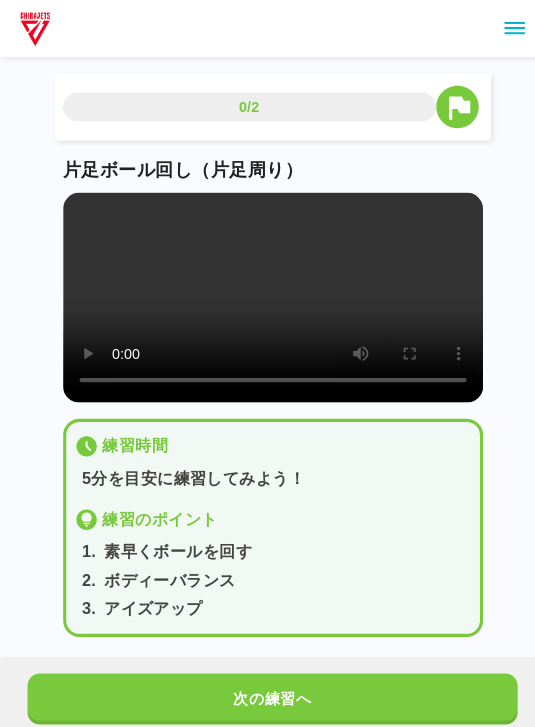 click at bounding box center [268, 292] 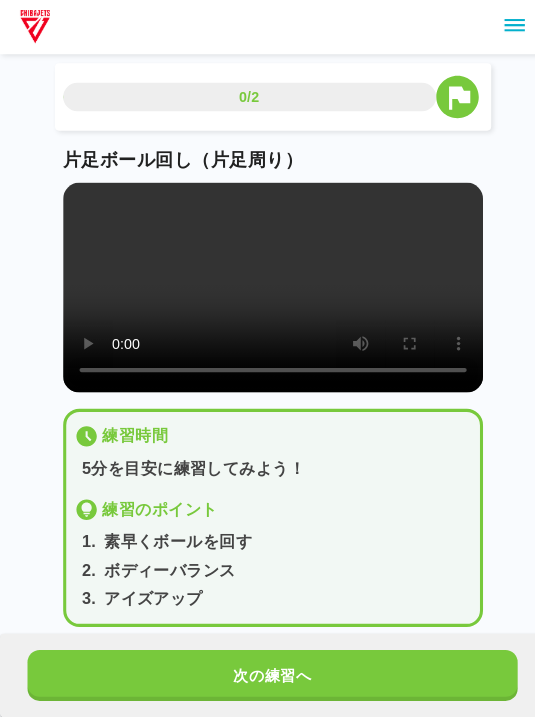 scroll, scrollTop: 0, scrollLeft: 0, axis: both 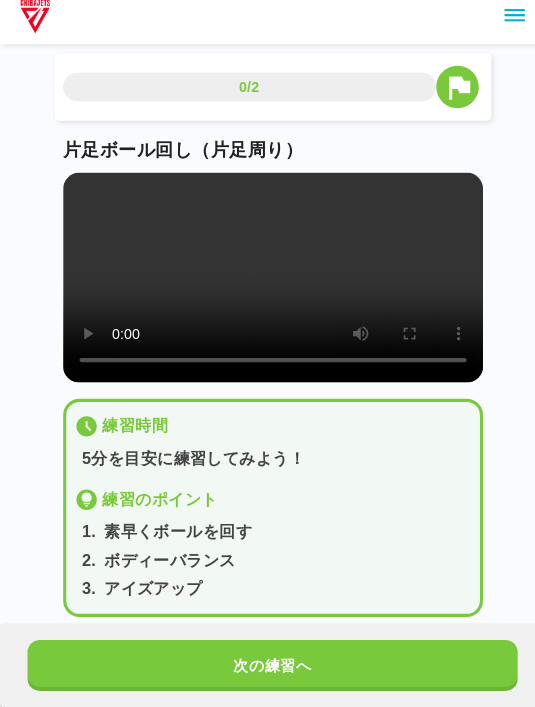 click on "次の練習へ" at bounding box center (268, 666) 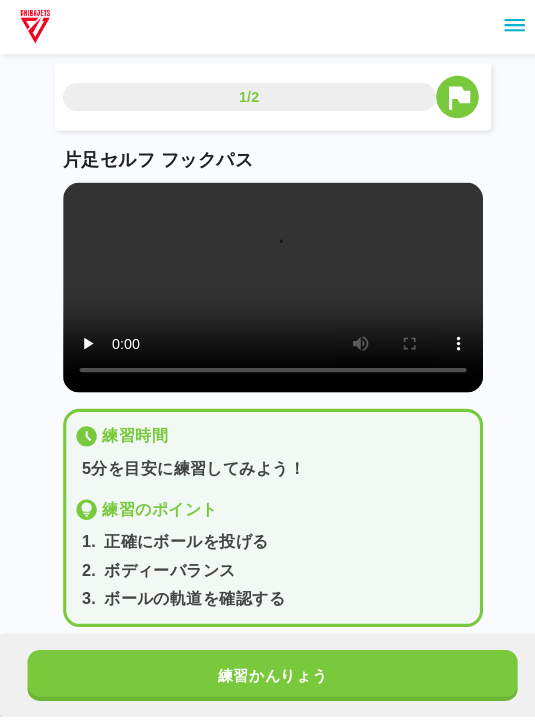scroll, scrollTop: 0, scrollLeft: 0, axis: both 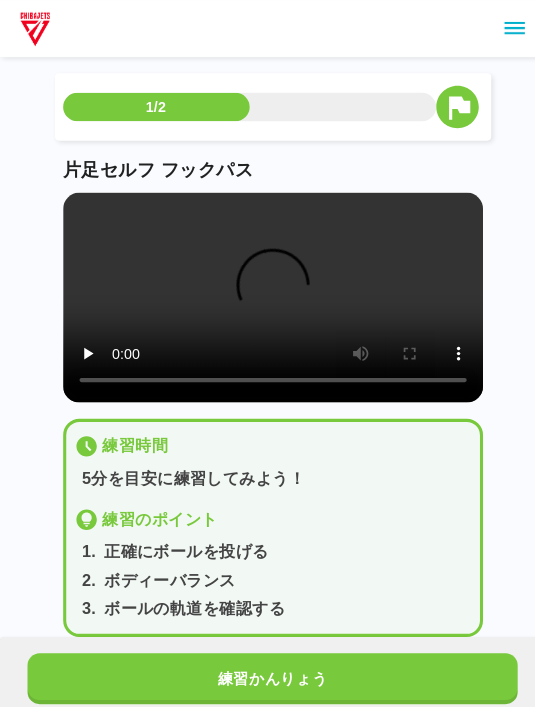 click at bounding box center [268, 292] 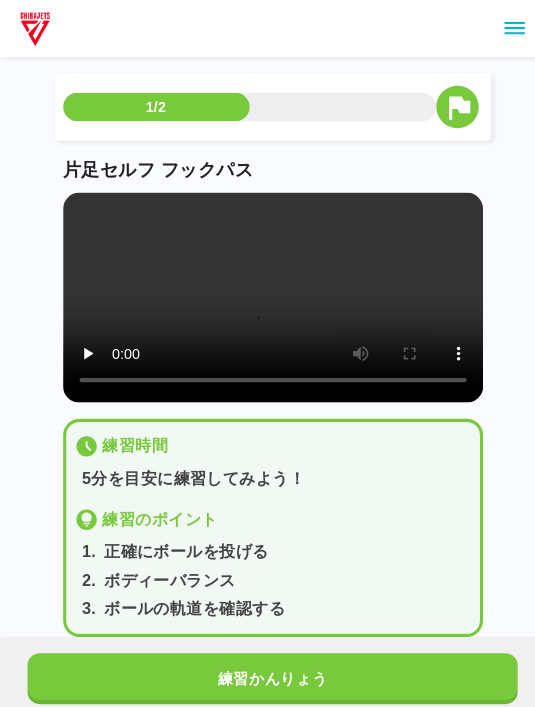 click at bounding box center (268, 292) 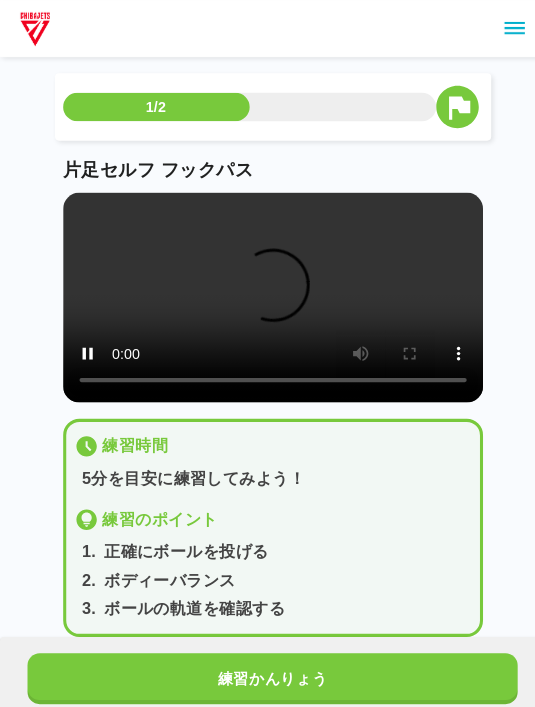 click at bounding box center (268, 292) 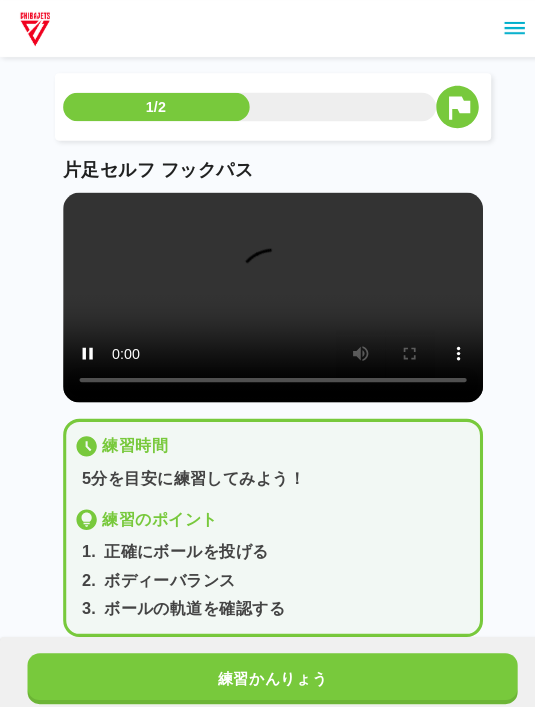 click at bounding box center [268, 292] 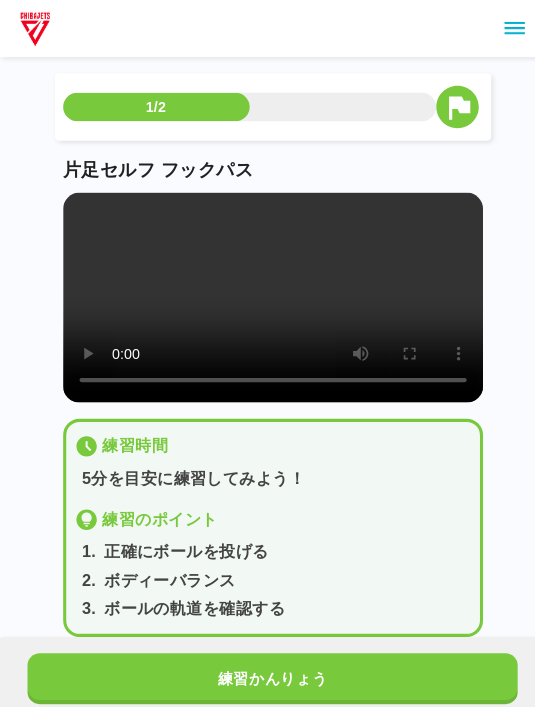click at bounding box center (268, 292) 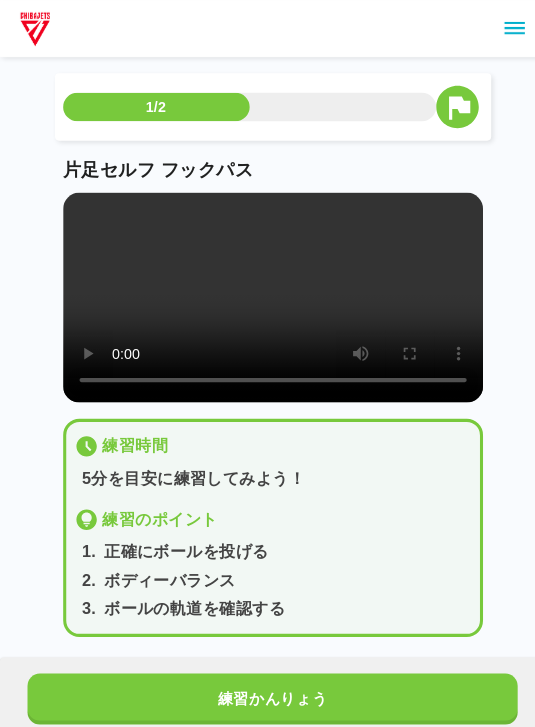 click at bounding box center [268, 292] 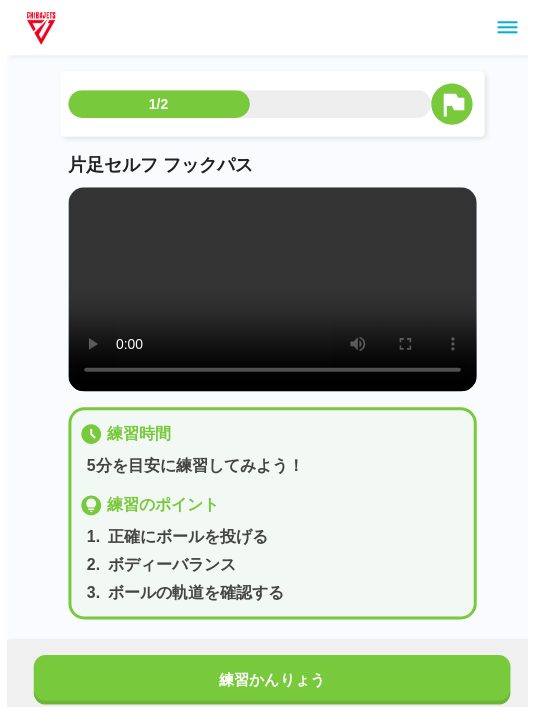 scroll, scrollTop: 7, scrollLeft: 0, axis: vertical 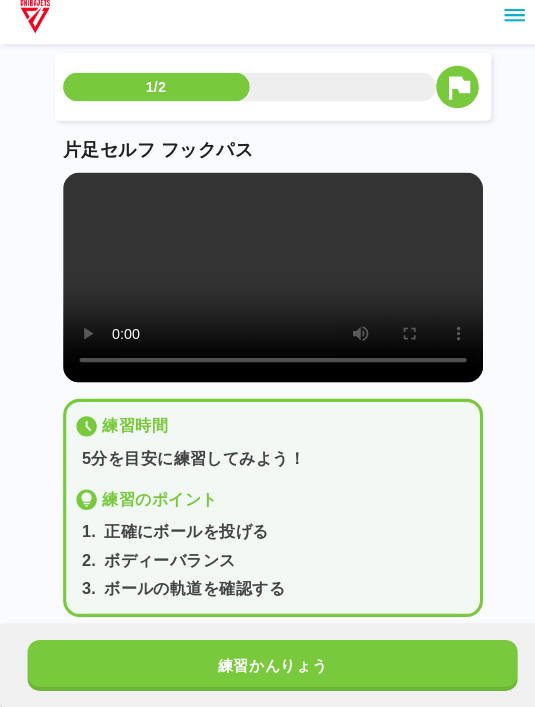 click on "練習かんりょう" at bounding box center [268, 666] 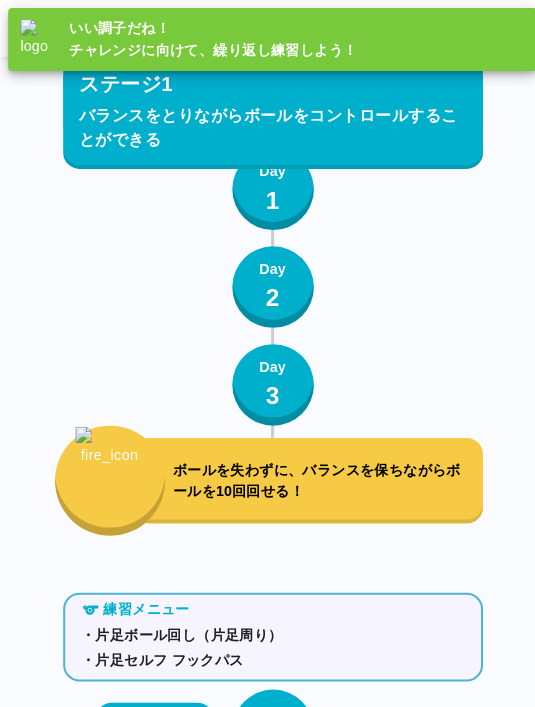 scroll, scrollTop: 0, scrollLeft: 0, axis: both 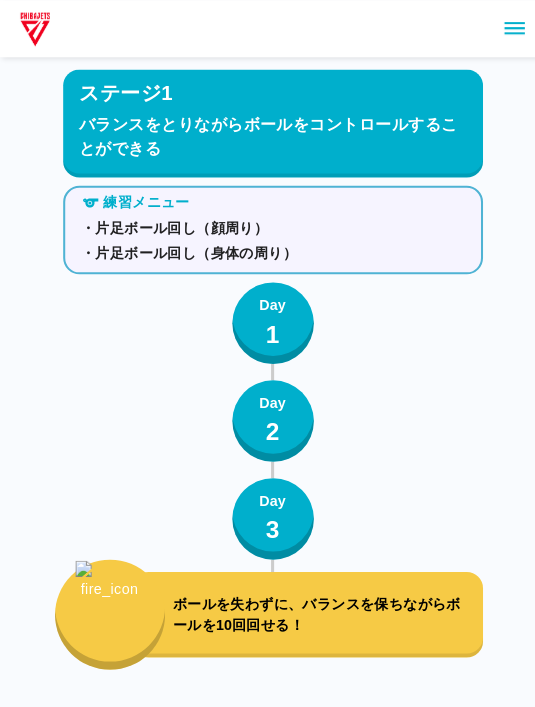 click 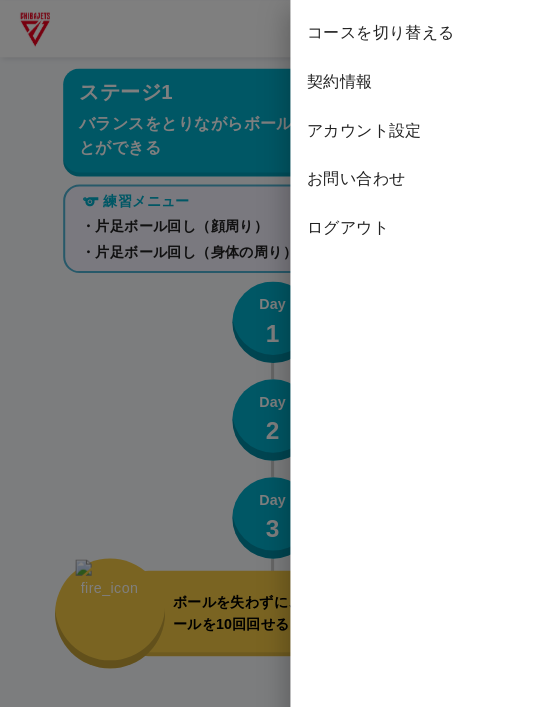 click on "コースを切り替える" at bounding box center (410, 32) 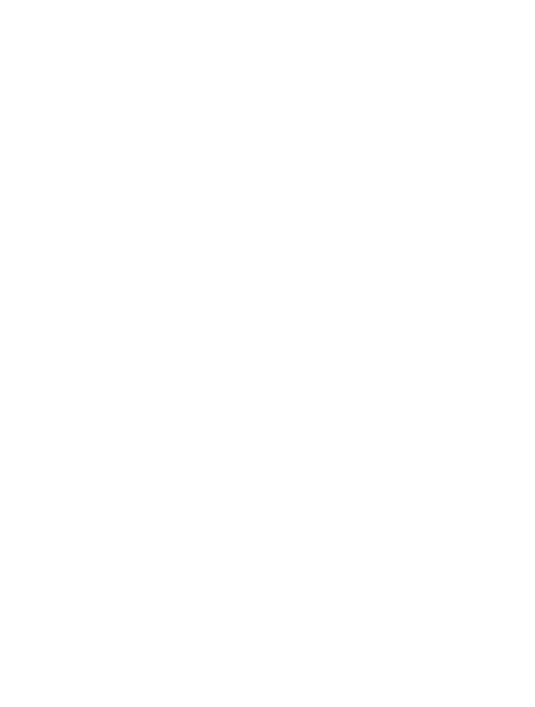 scroll, scrollTop: 0, scrollLeft: 0, axis: both 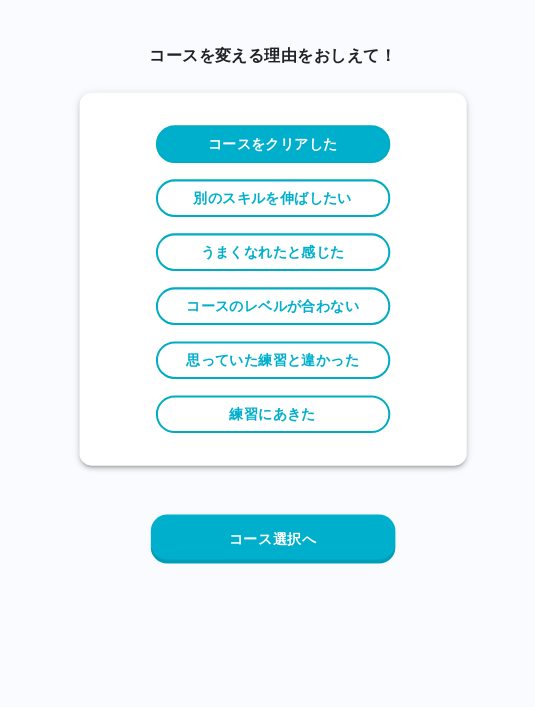click on "コース選択へ" at bounding box center (268, 542) 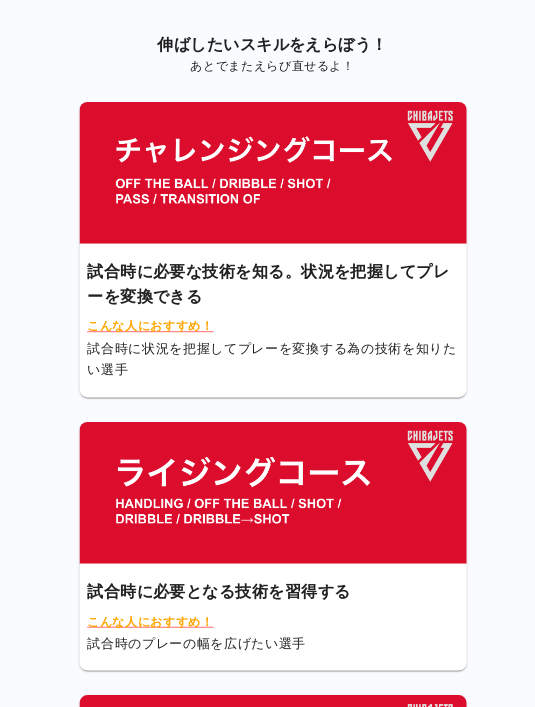 click at bounding box center [268, 169] 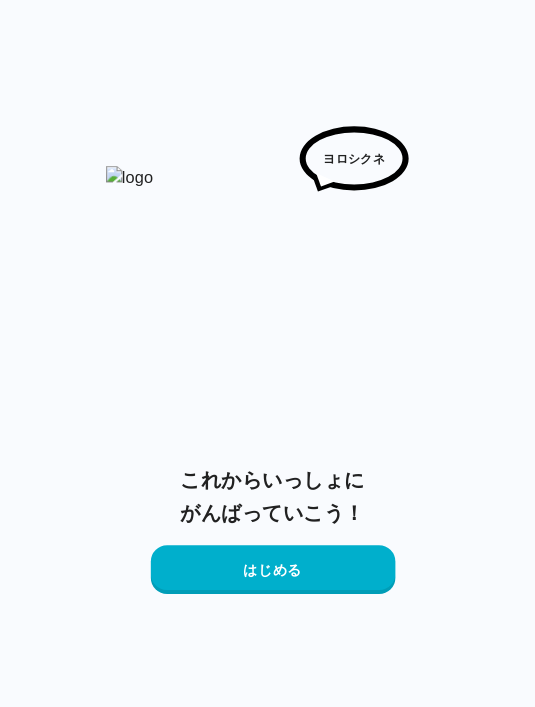 click on "はじめる" at bounding box center [268, 559] 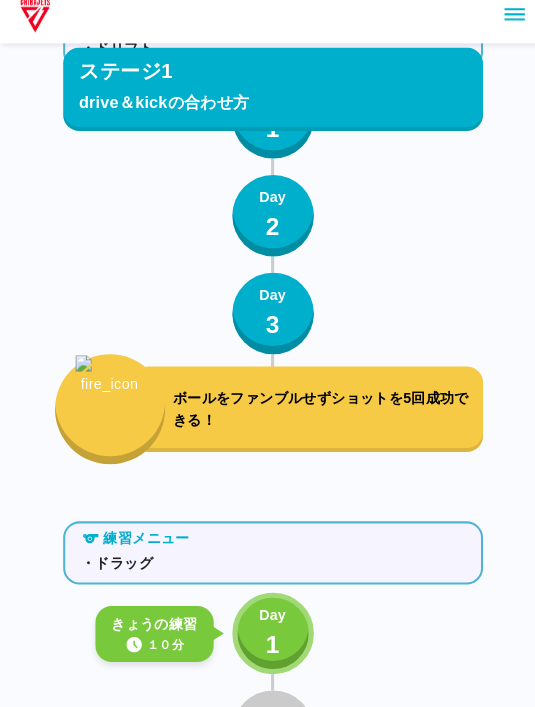 scroll, scrollTop: 451, scrollLeft: 0, axis: vertical 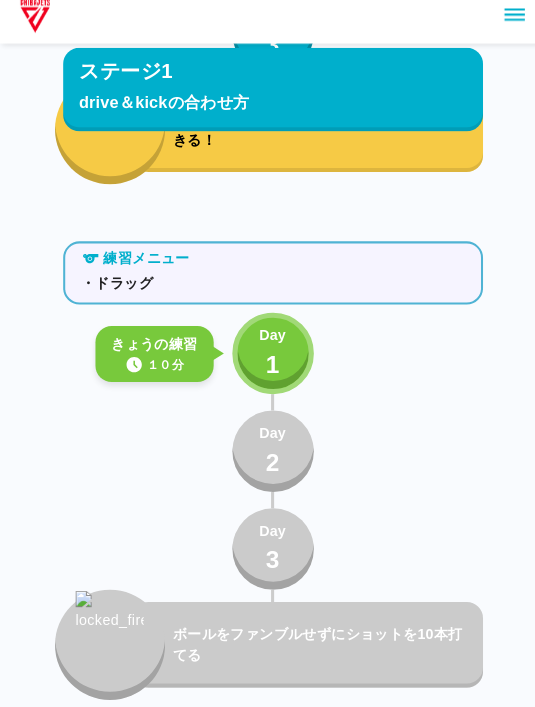 click on "Day 1" at bounding box center (268, 360) 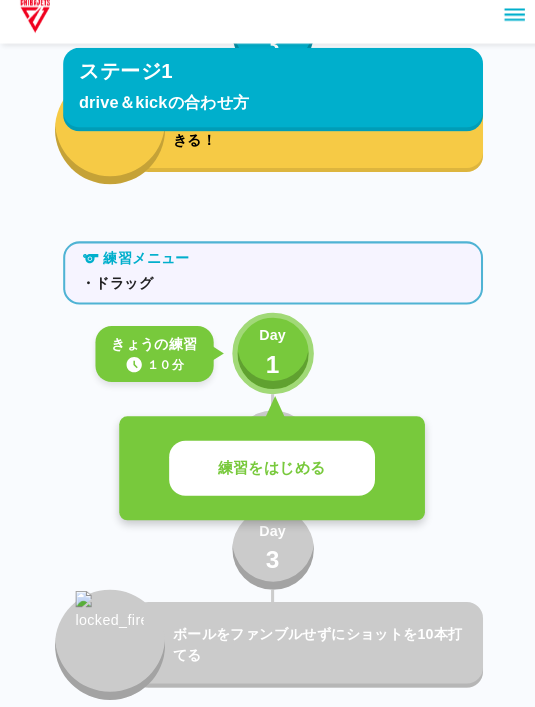 click on "練習をはじめる" at bounding box center [267, 473] 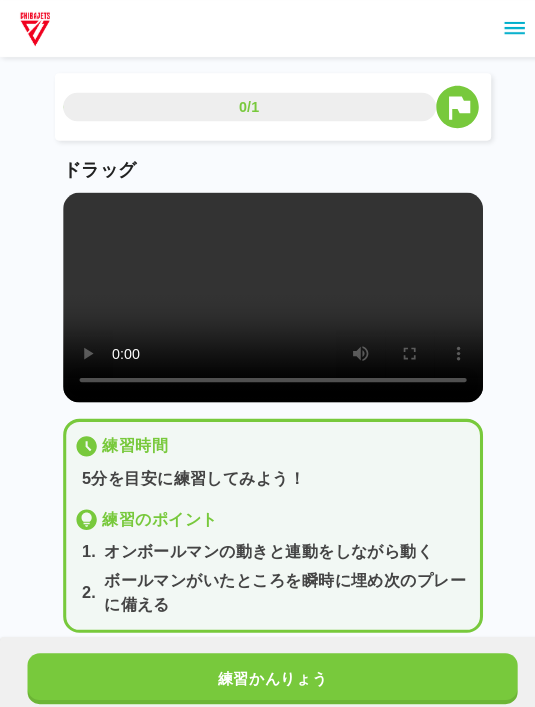 click at bounding box center (268, 292) 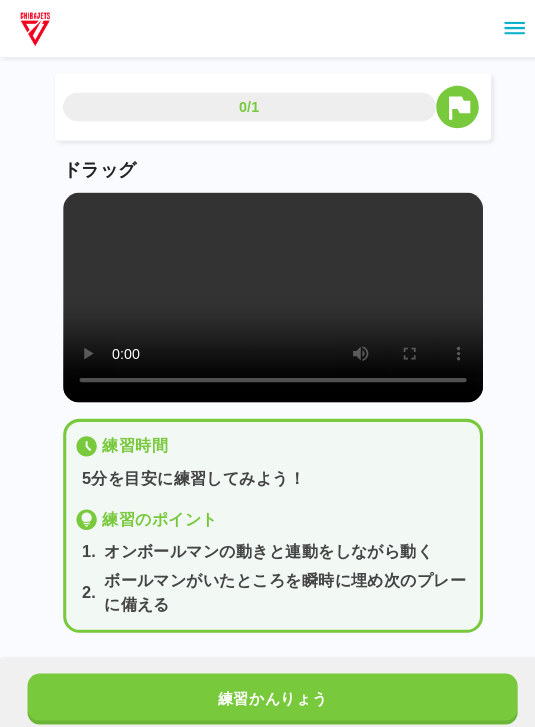 click at bounding box center [268, 292] 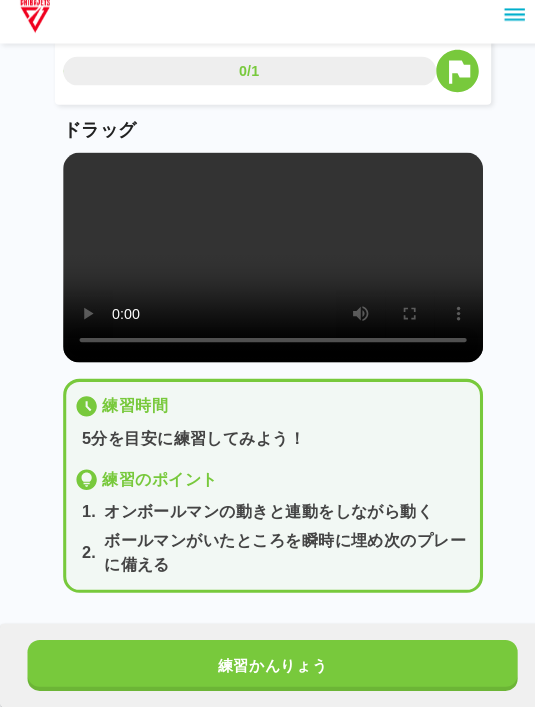 scroll, scrollTop: 52, scrollLeft: 0, axis: vertical 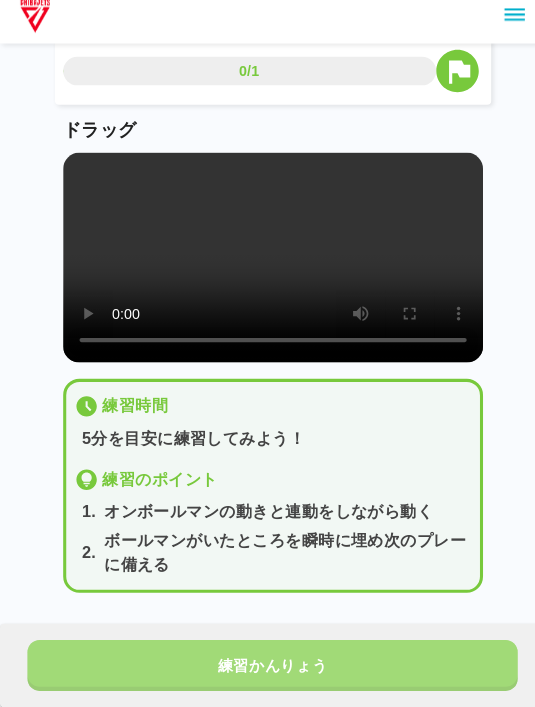click on "練習かんりょう" at bounding box center [268, 666] 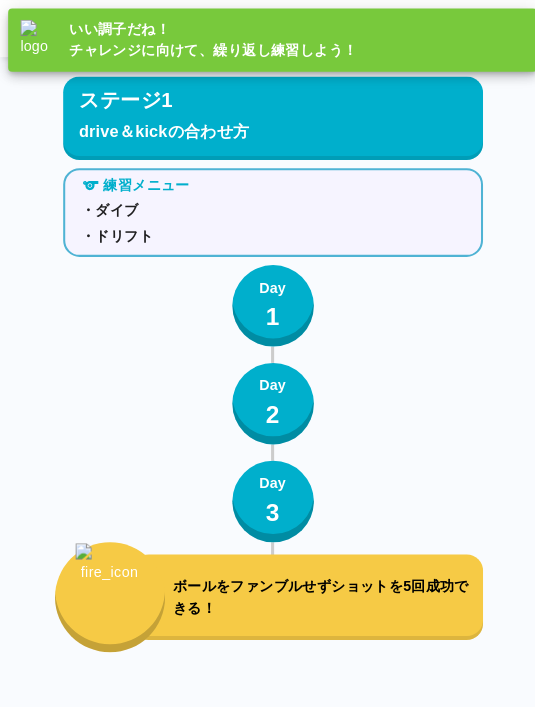 scroll, scrollTop: 0, scrollLeft: 0, axis: both 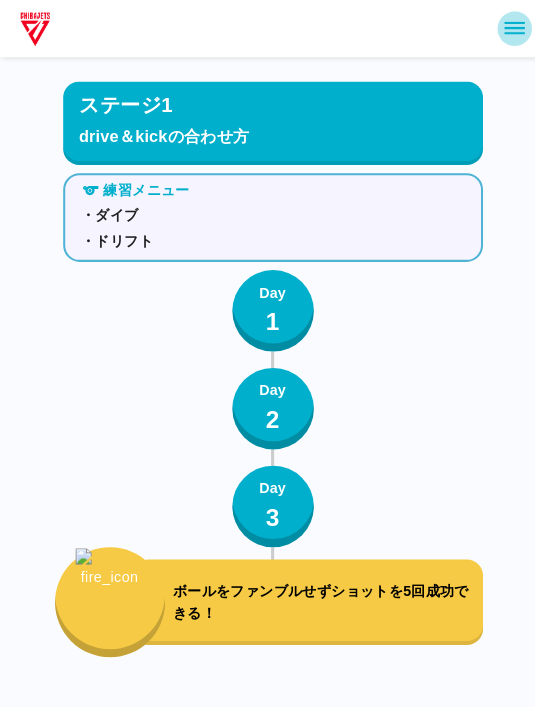 click 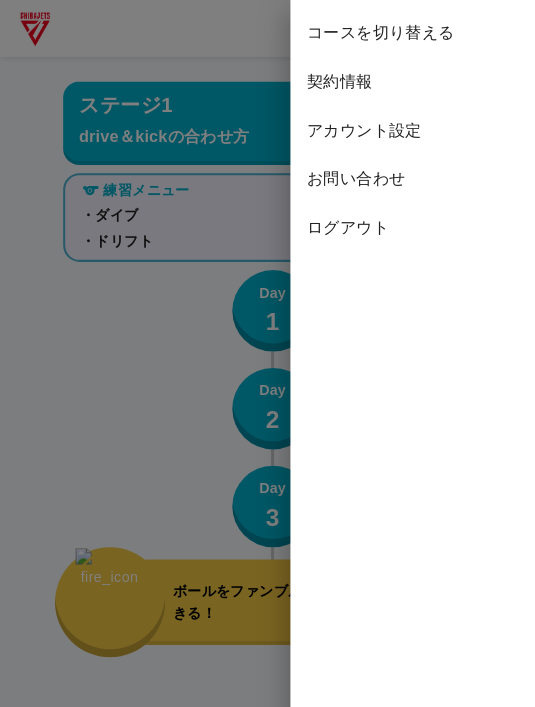 click on "コースを切り替える" at bounding box center (410, 32) 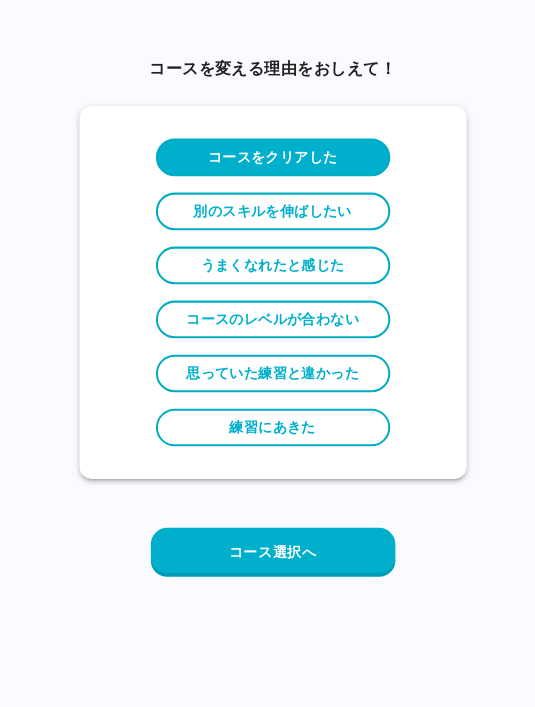 click on "コース選択へ" at bounding box center [268, 542] 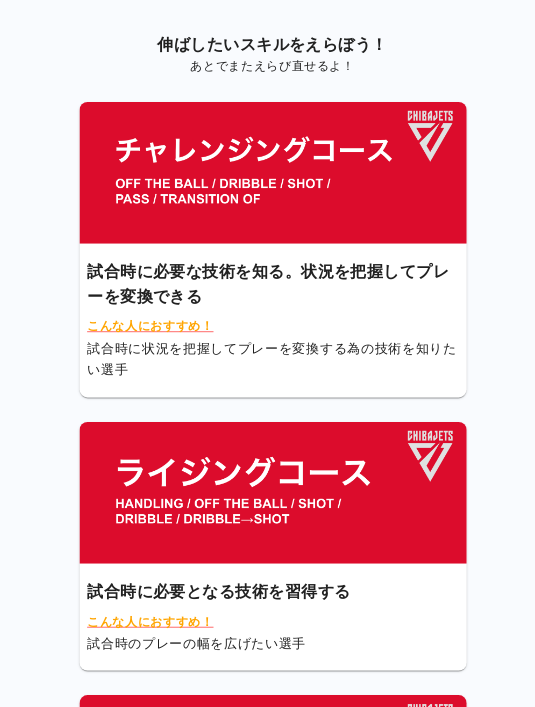 click at bounding box center (268, 483) 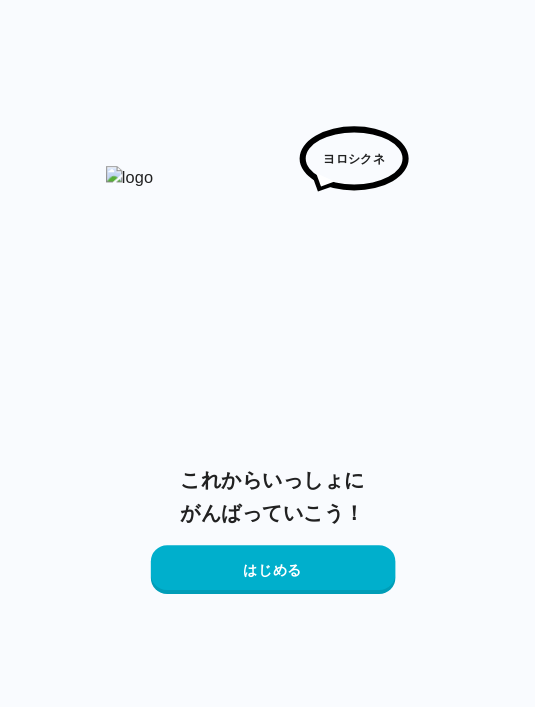 click on "はじめる" at bounding box center (268, 559) 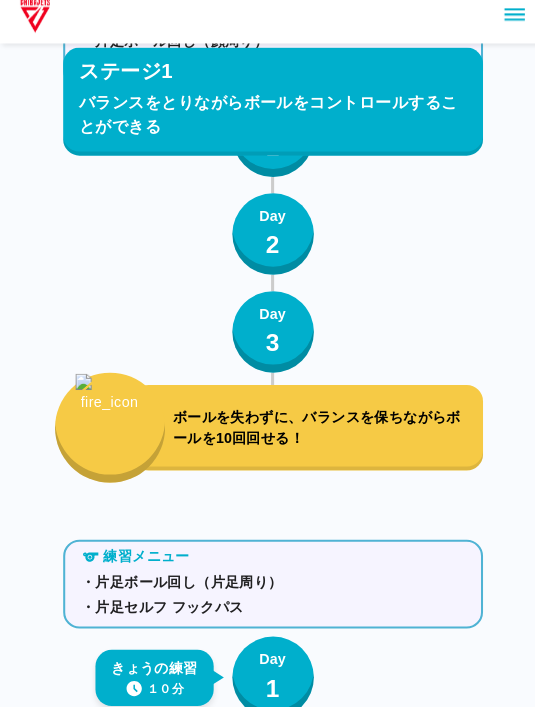 scroll, scrollTop: 500, scrollLeft: 0, axis: vertical 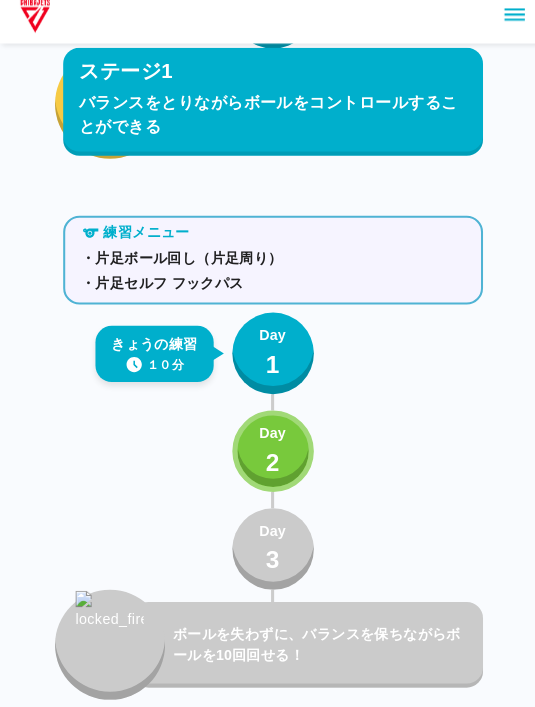 click on "Day" at bounding box center [267, 438] 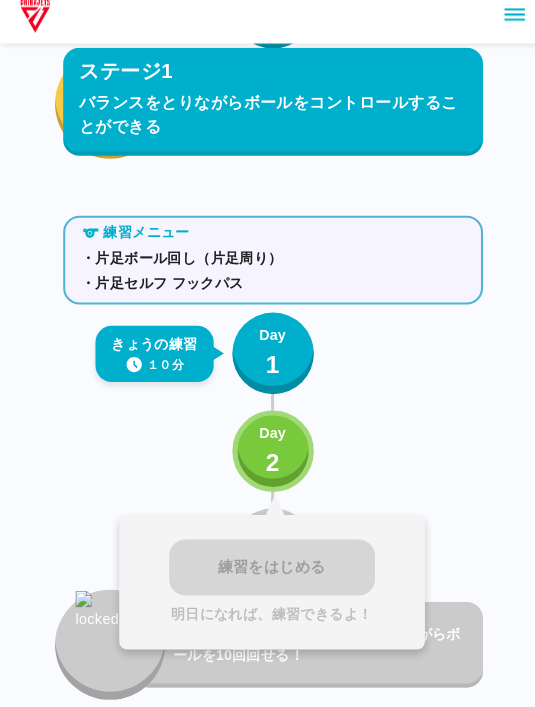 click on "Day 1" at bounding box center [268, 360] 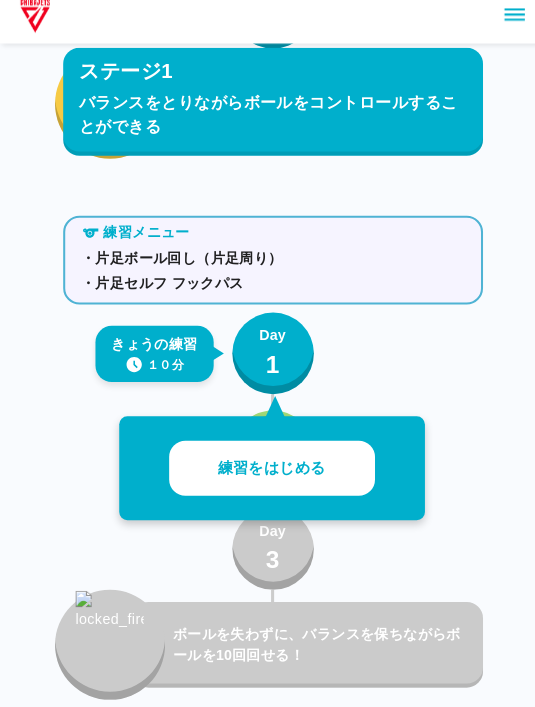 click on "練習をはじめる" at bounding box center [267, 473] 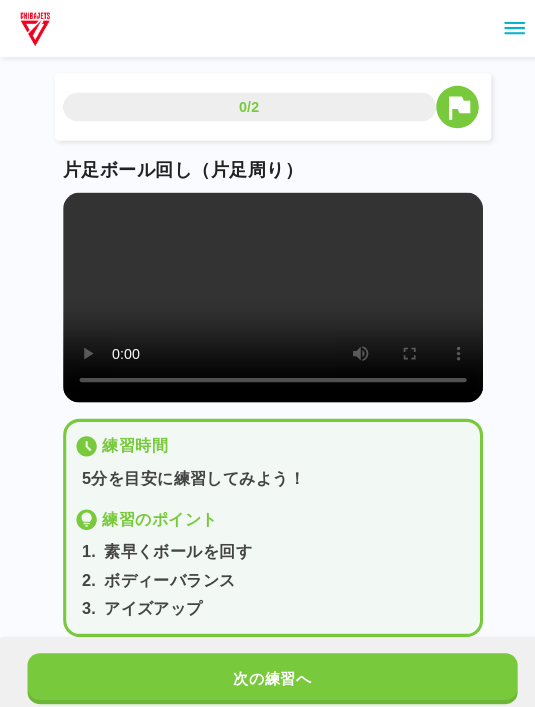 click on "次の練習へ" at bounding box center (268, 666) 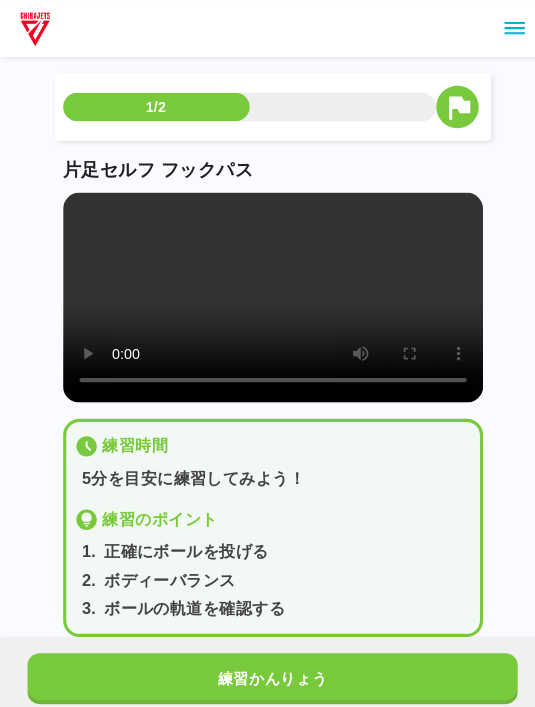 click at bounding box center [268, 292] 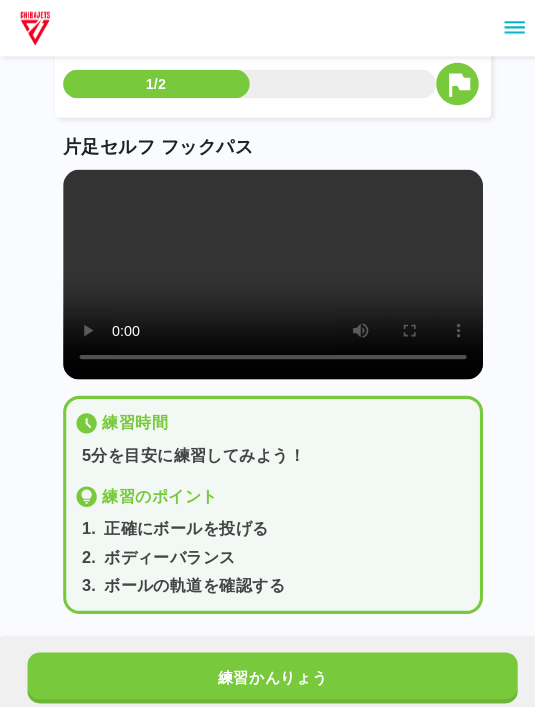 scroll, scrollTop: 22, scrollLeft: 0, axis: vertical 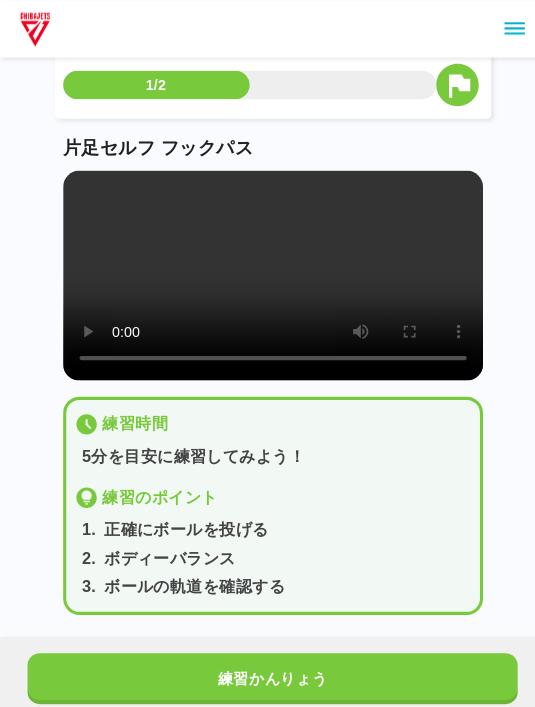 click on "練習かんりょう" at bounding box center (268, 666) 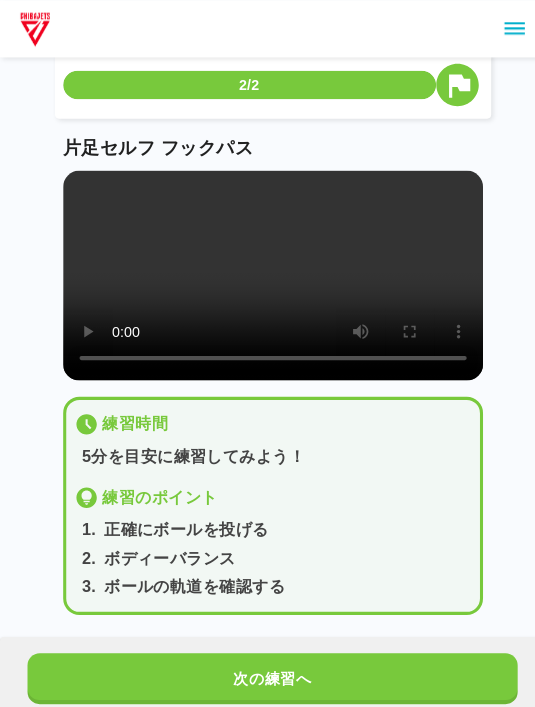 scroll, scrollTop: 0, scrollLeft: 0, axis: both 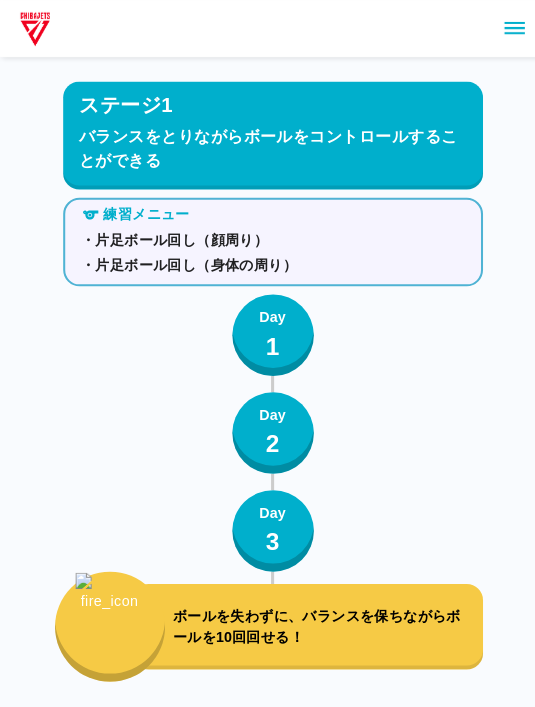 click 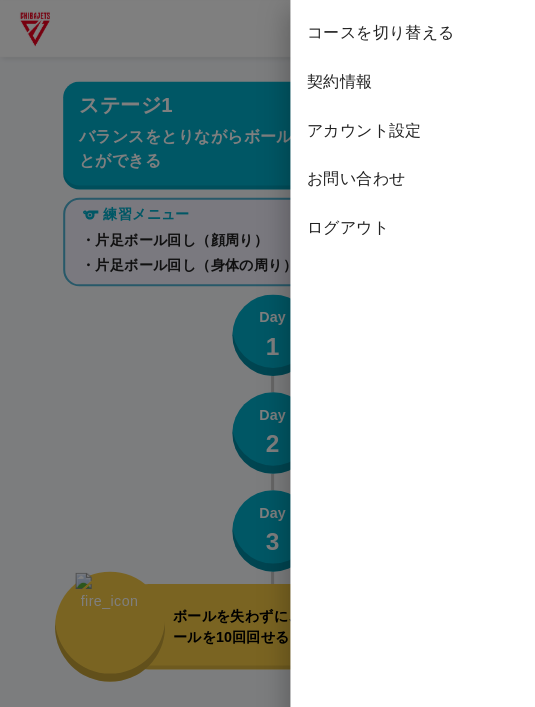 click on "コースを切り替える" at bounding box center (410, 32) 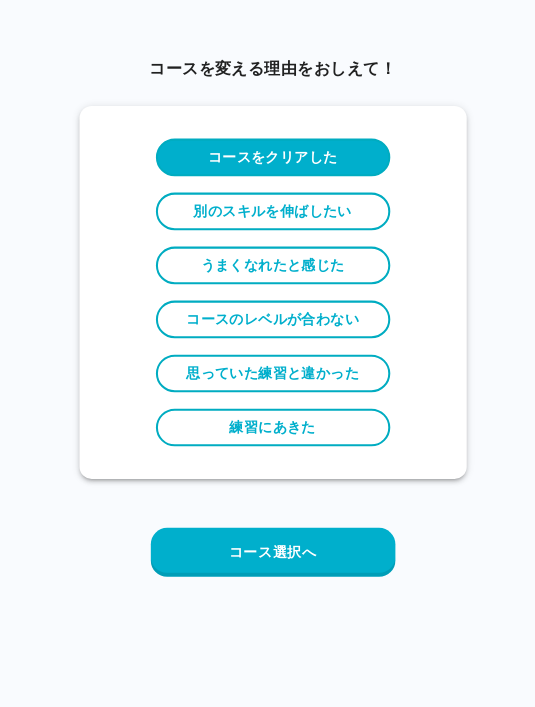 click on "コース選択へ" at bounding box center (268, 542) 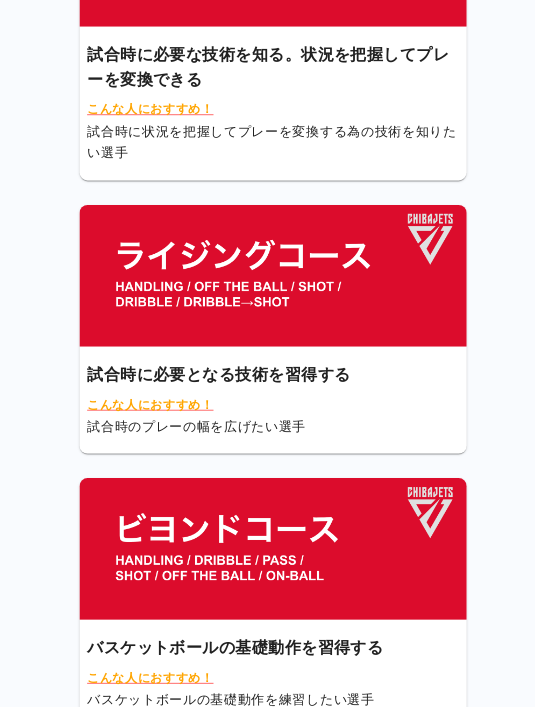 scroll, scrollTop: 211, scrollLeft: 0, axis: vertical 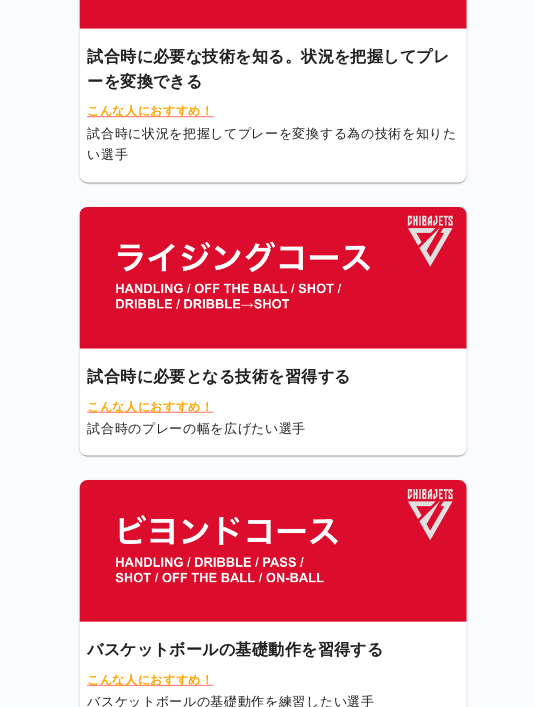 click at bounding box center [268, 540] 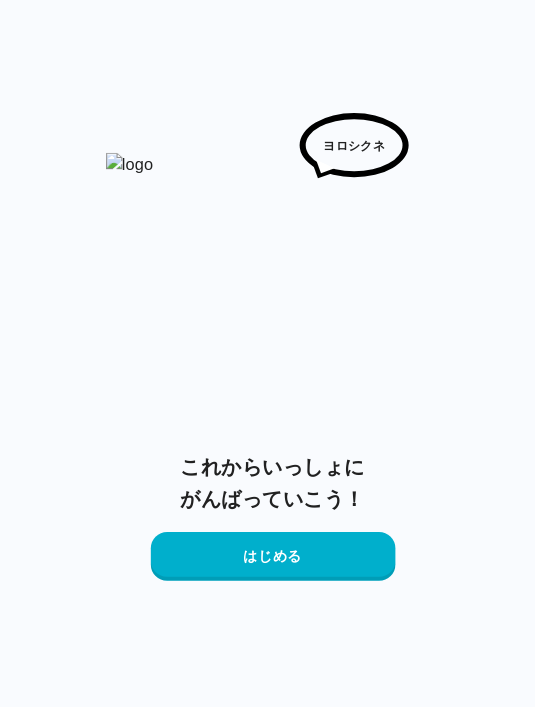 click on "はじめる" at bounding box center (268, 559) 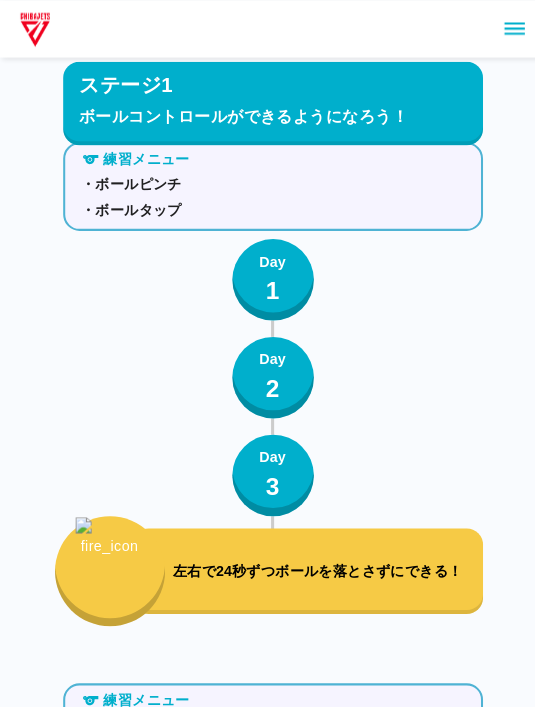 scroll, scrollTop: 0, scrollLeft: 0, axis: both 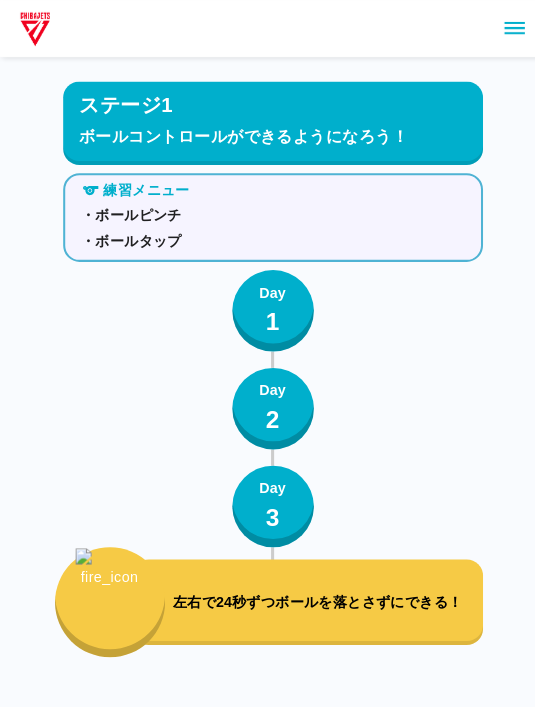 click 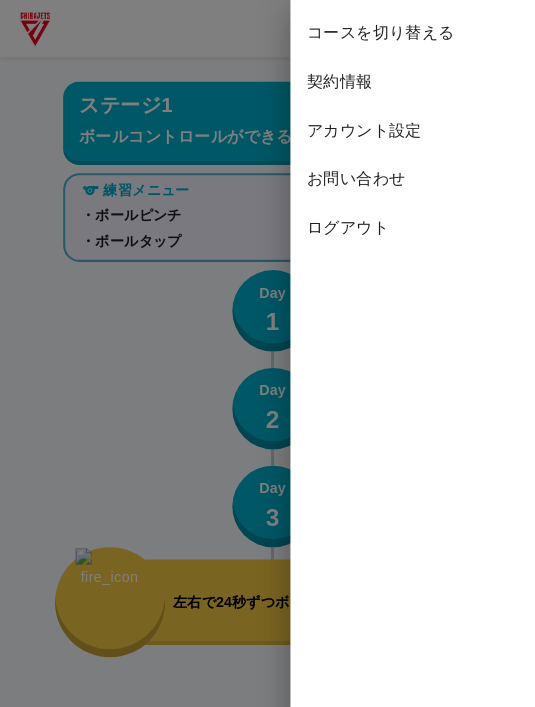 click on "コースを切り替える" at bounding box center (410, 32) 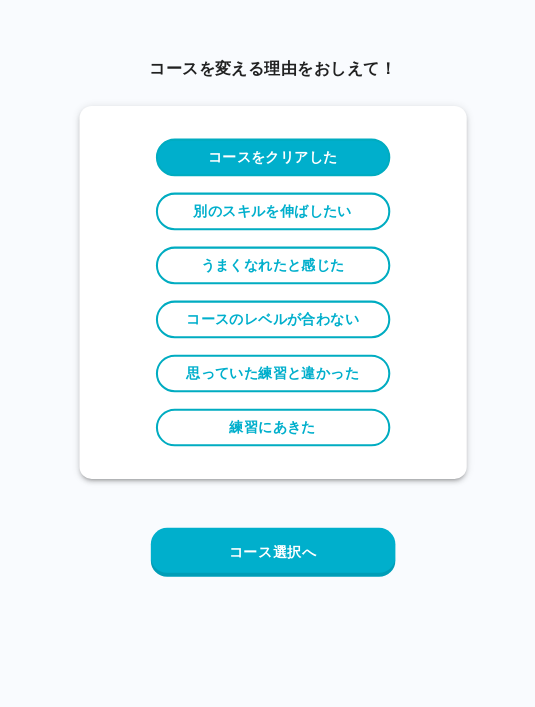 click on "コース選択へ" at bounding box center [268, 542] 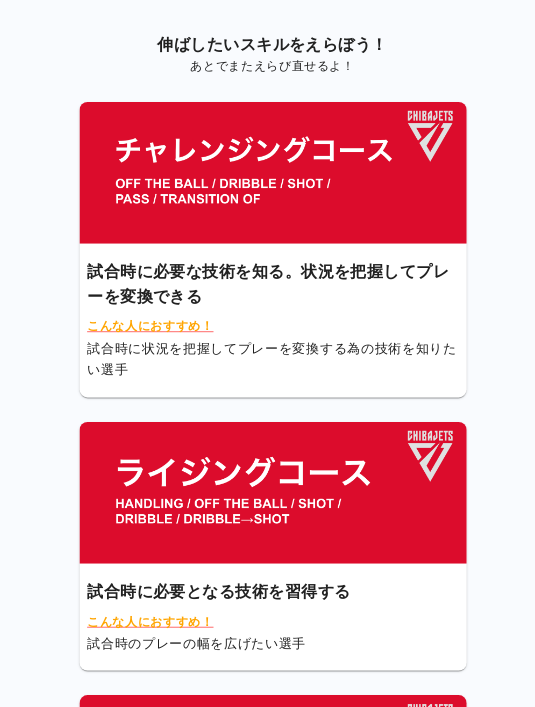 click at bounding box center [268, 483] 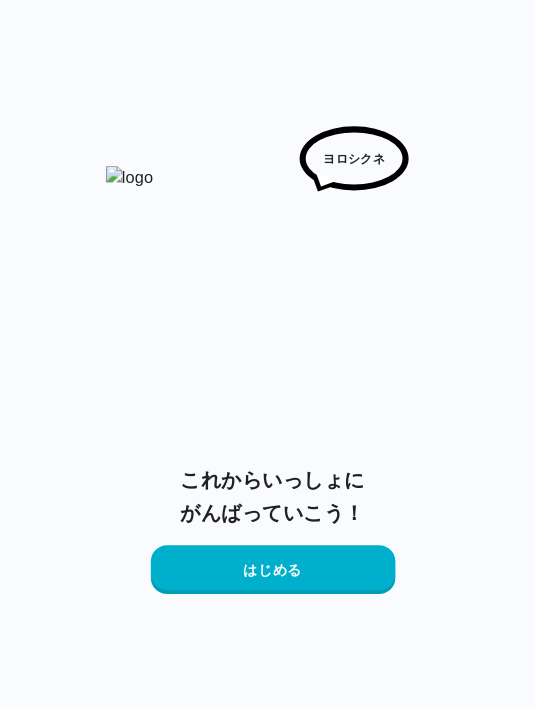 click on "はじめる" at bounding box center (268, 559) 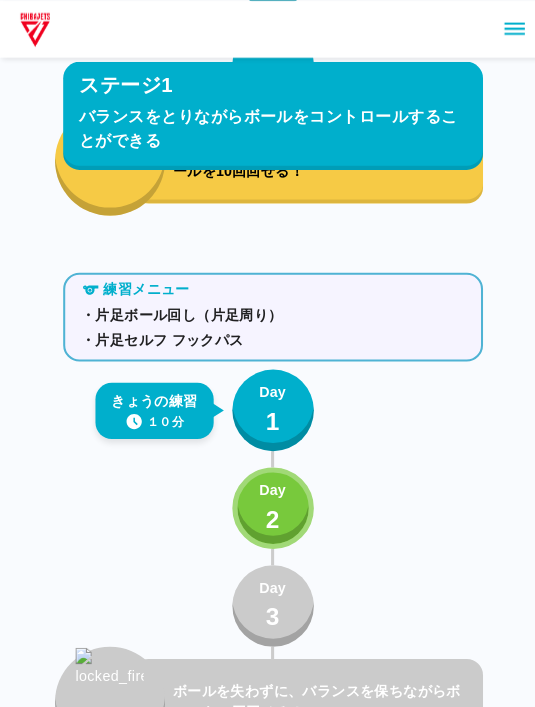 scroll, scrollTop: 455, scrollLeft: 0, axis: vertical 